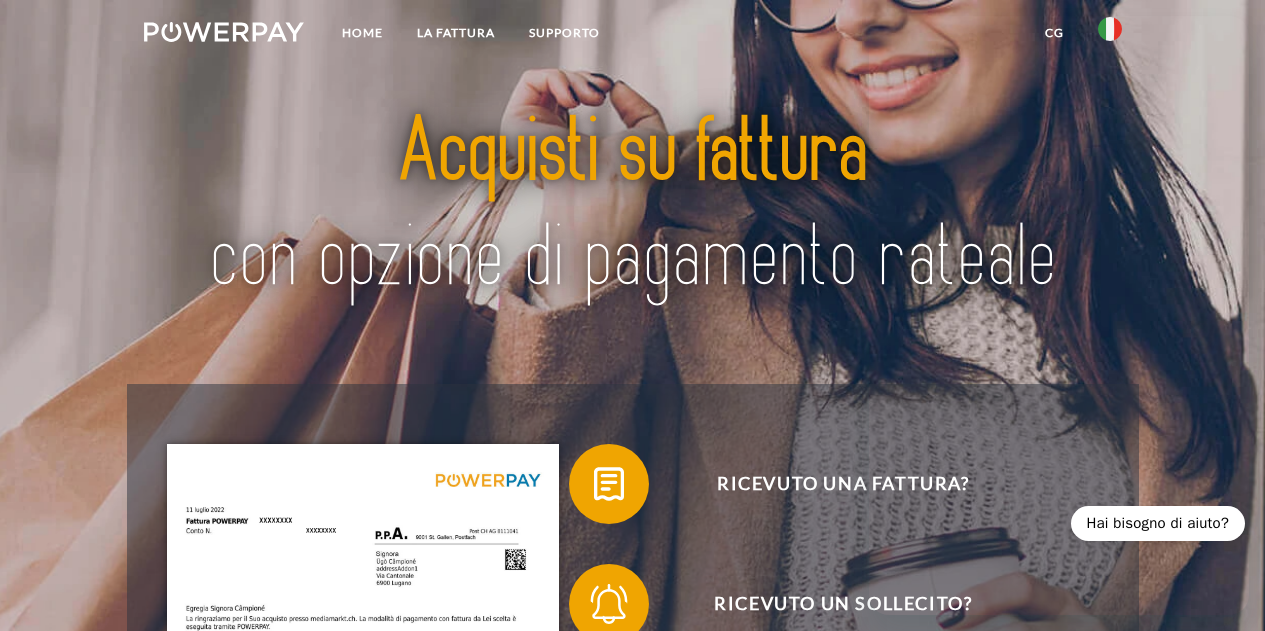 scroll, scrollTop: 0, scrollLeft: 0, axis: both 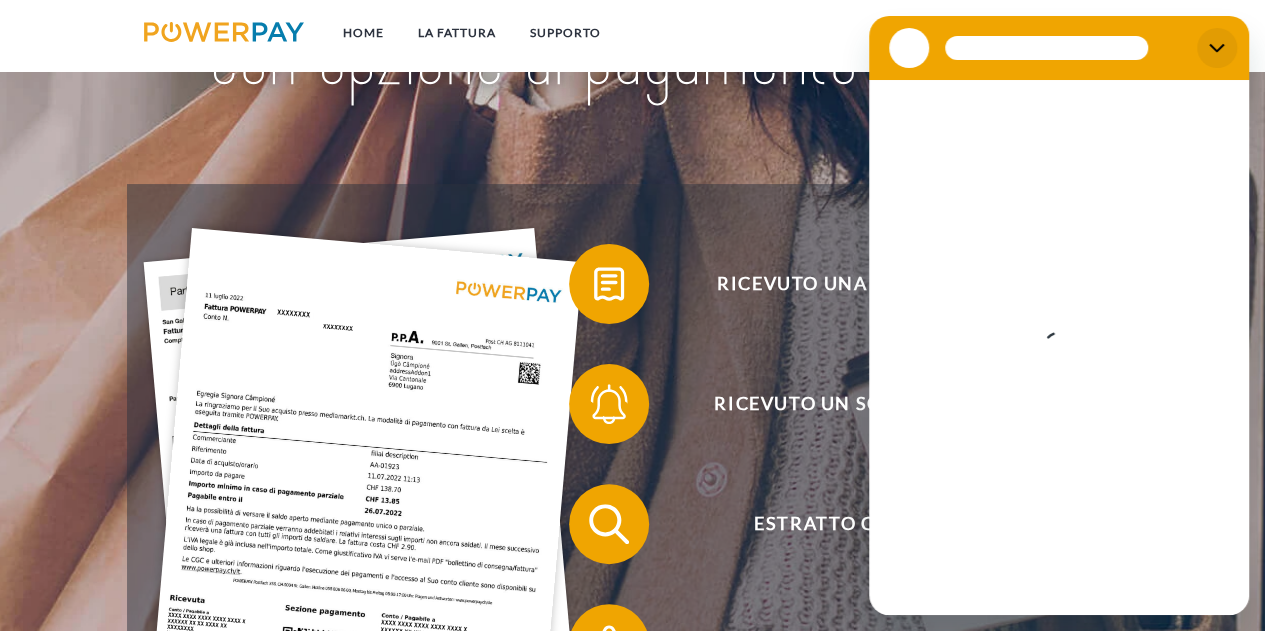 click at bounding box center (1217, 48) 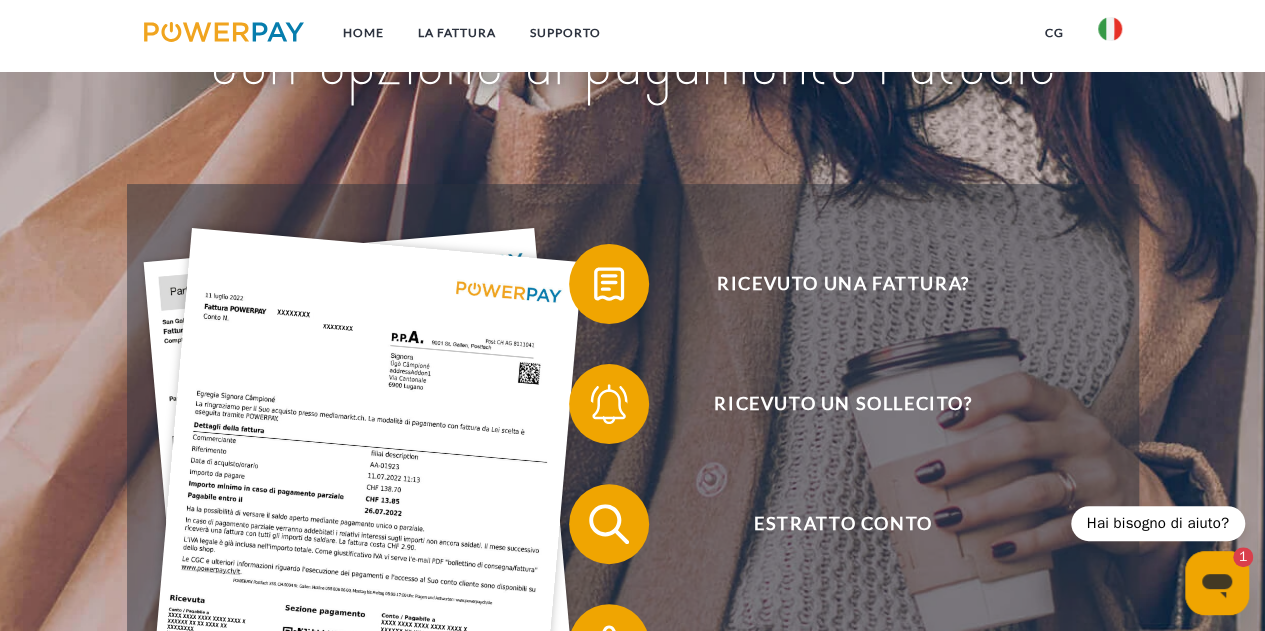 scroll, scrollTop: 0, scrollLeft: 0, axis: both 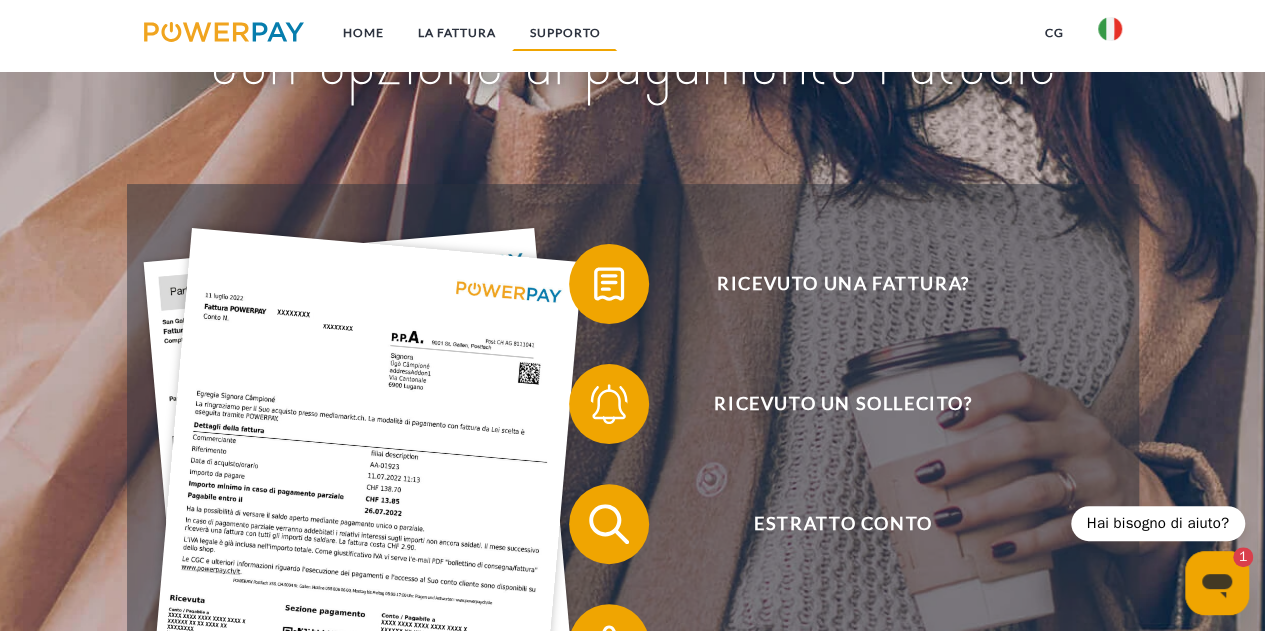 click on "Supporto" at bounding box center [564, 33] 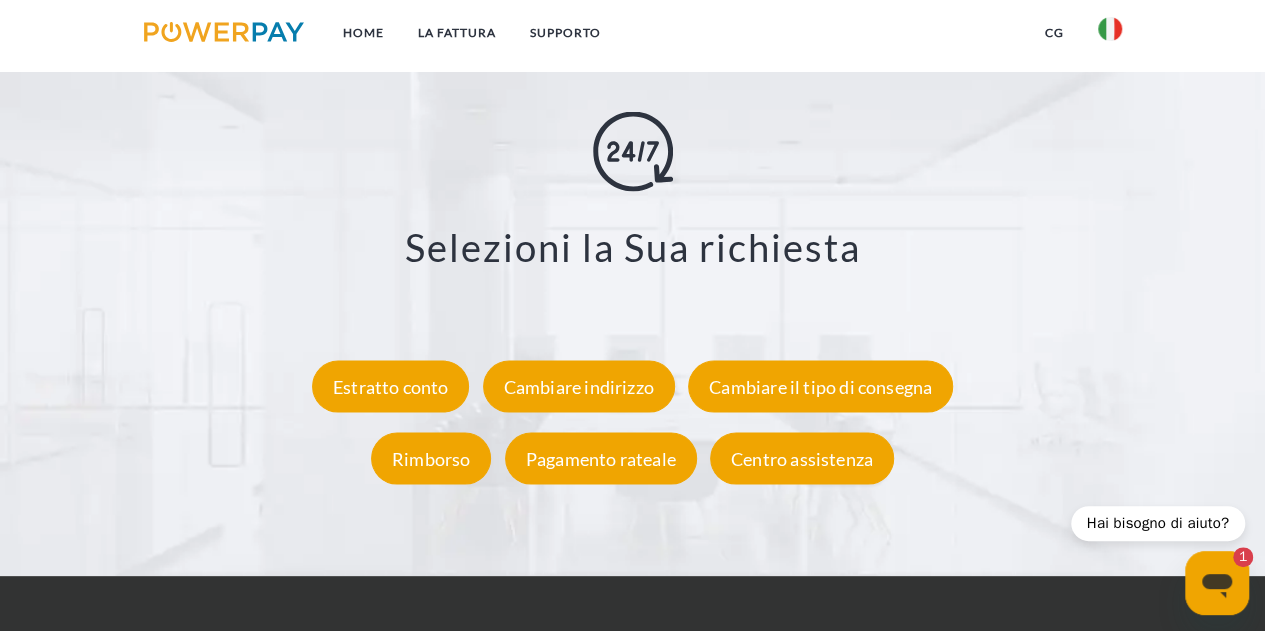 scroll, scrollTop: 3386, scrollLeft: 0, axis: vertical 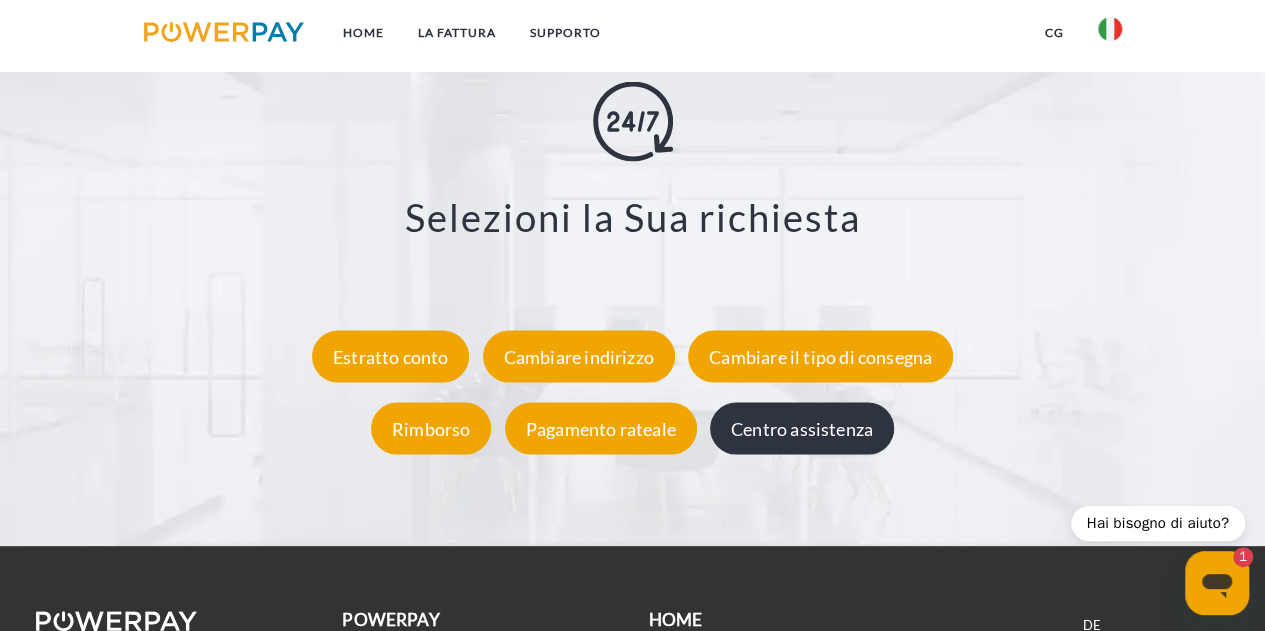 click on "Centro assistenza" at bounding box center [802, 429] 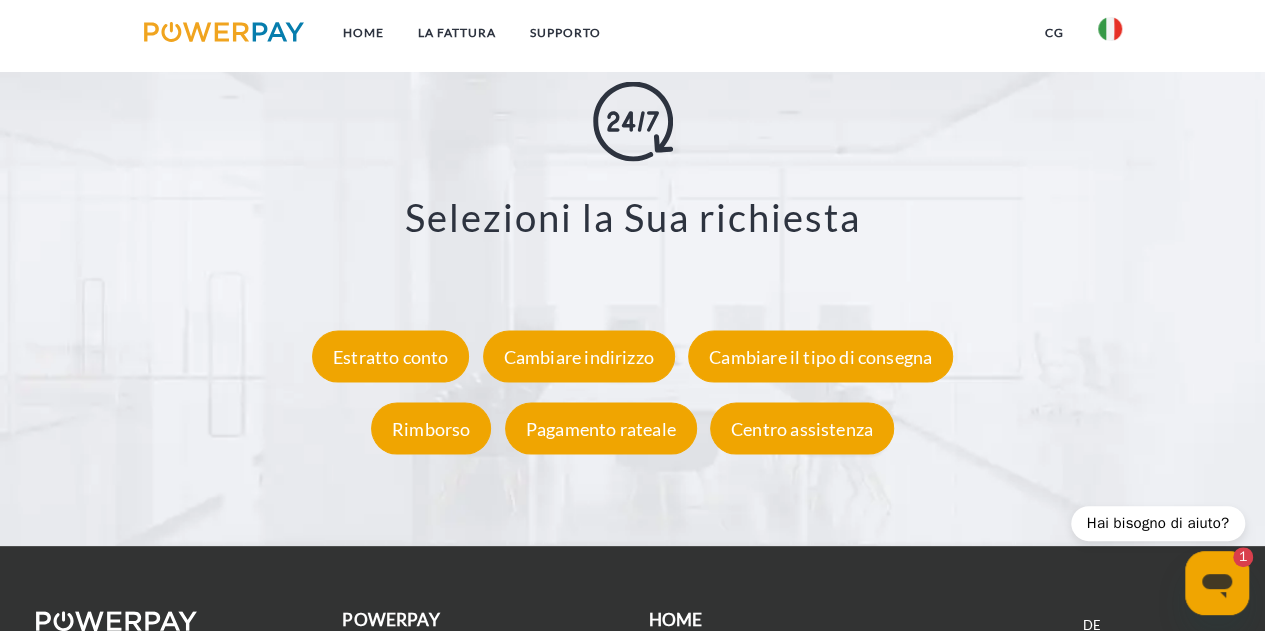 click 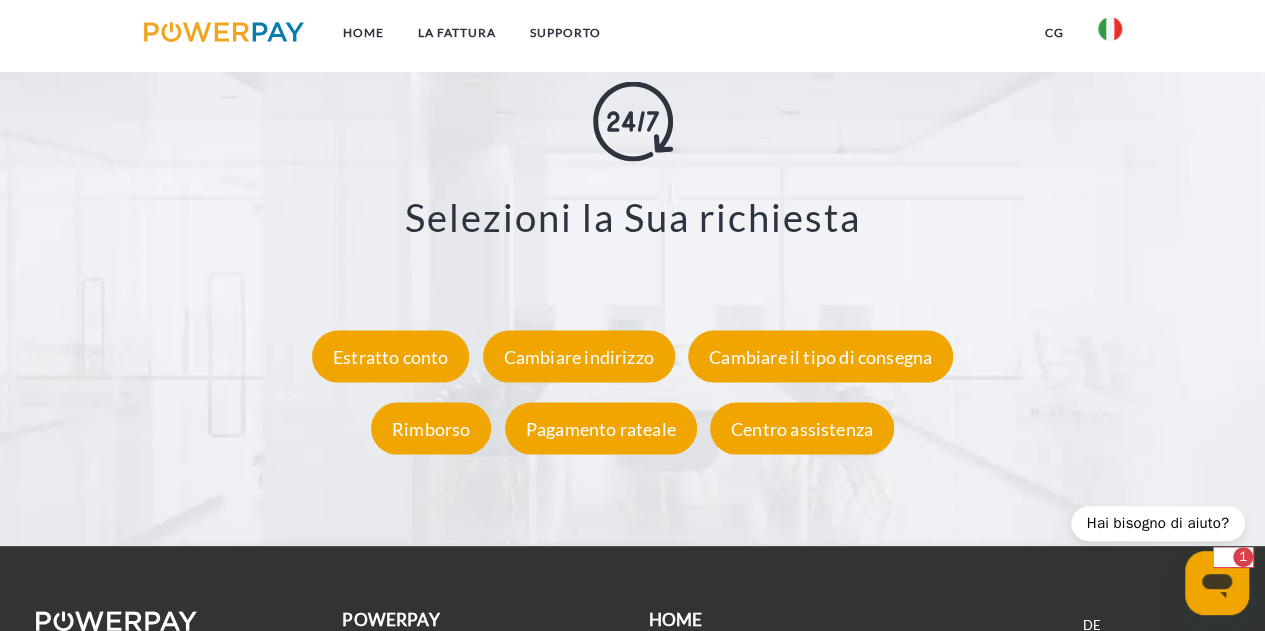 type on "*" 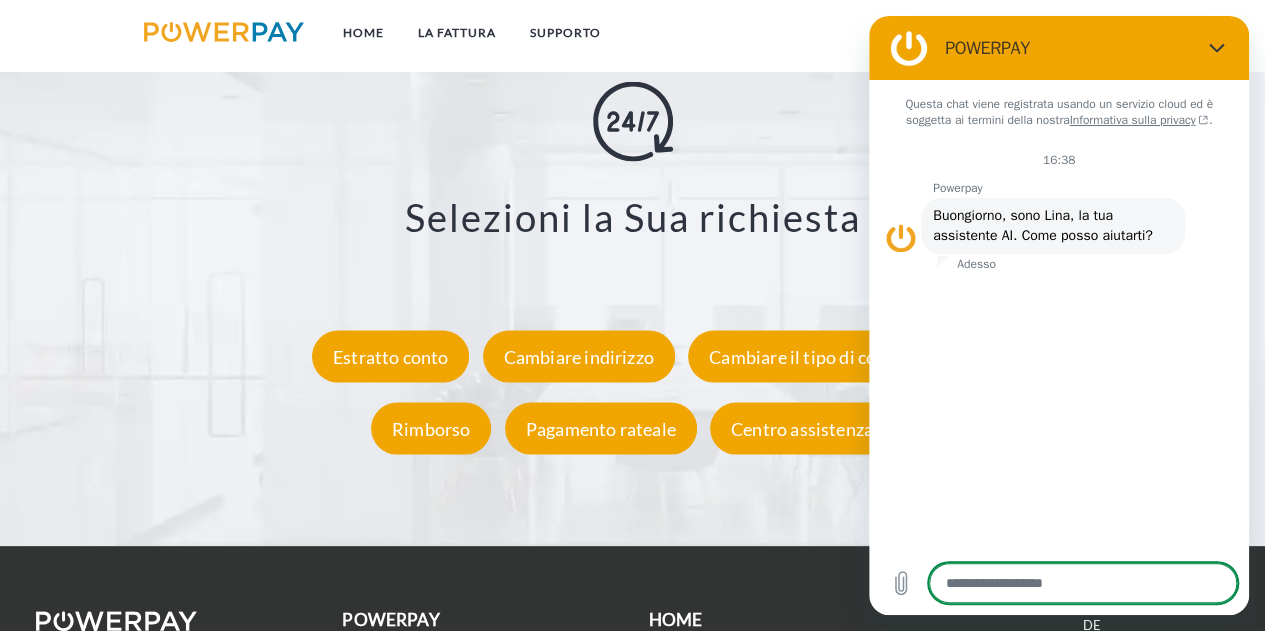 type on "*" 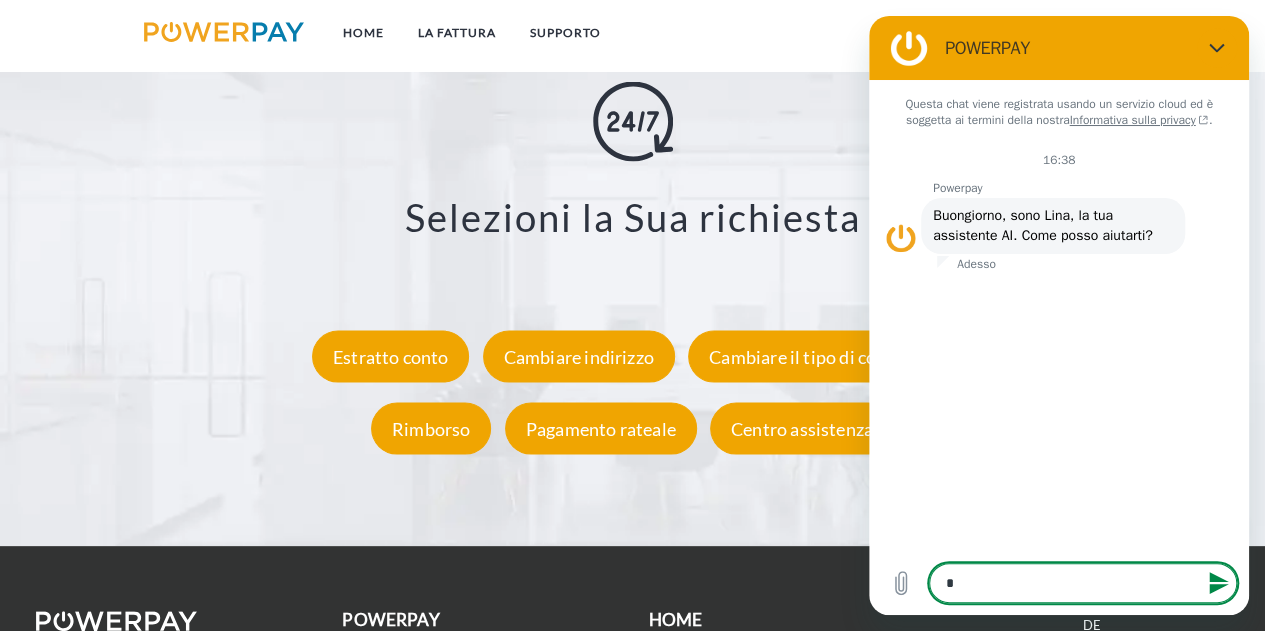 type on "**" 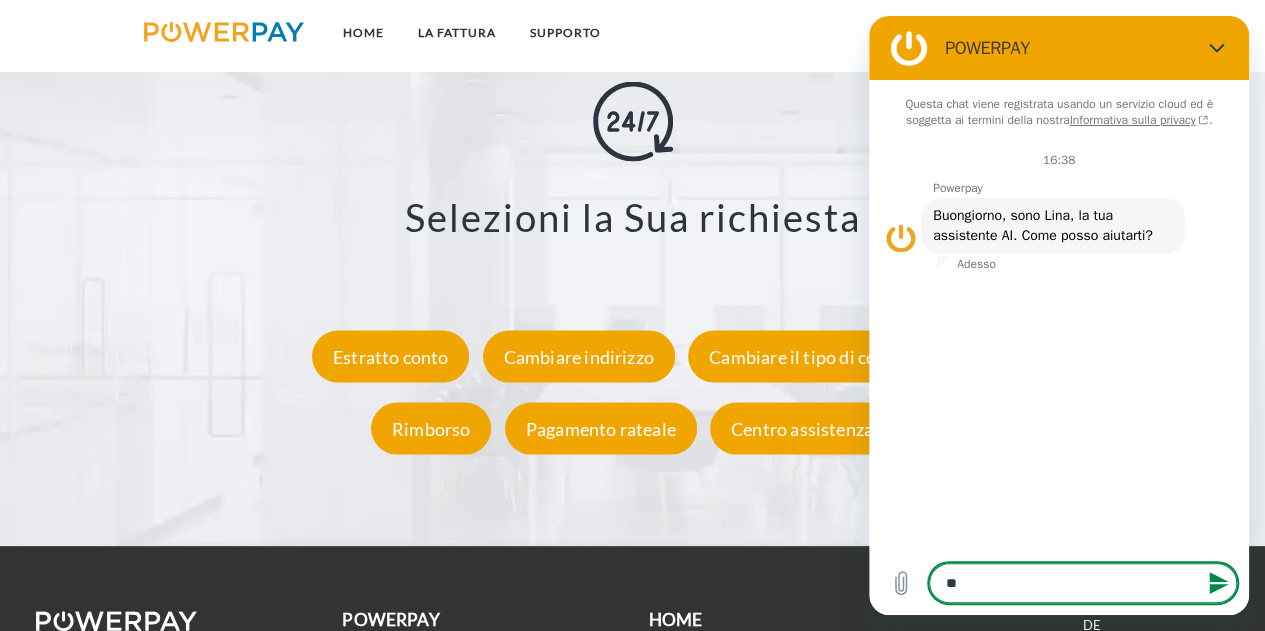 type on "***" 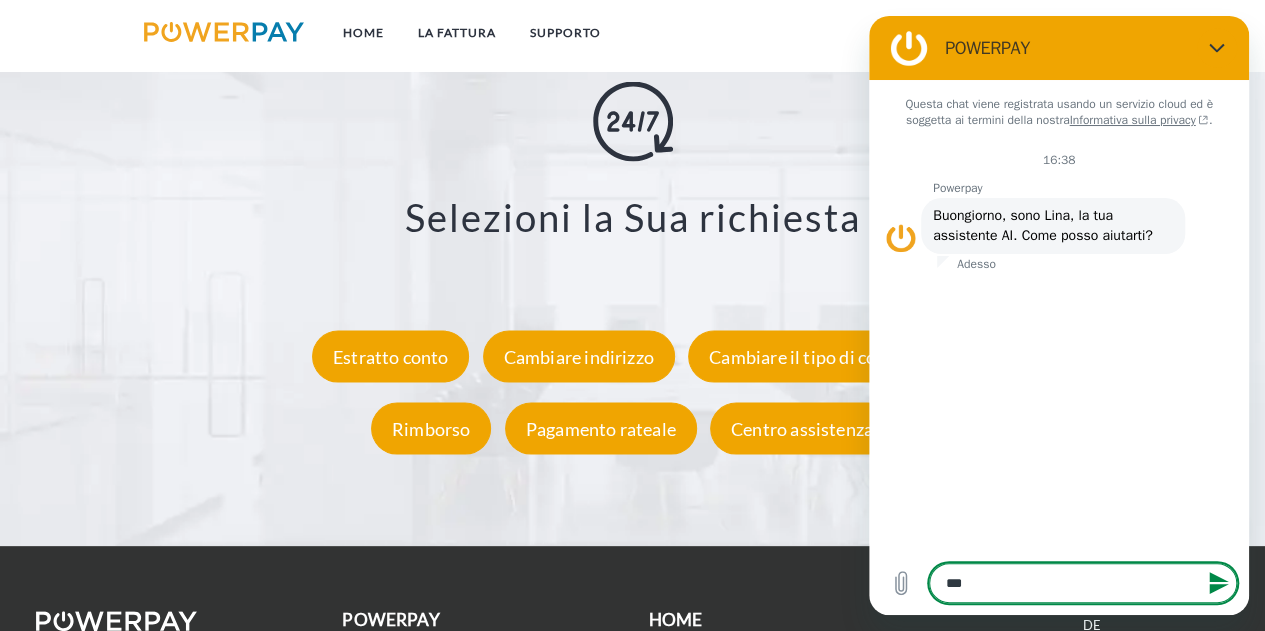 type on "***" 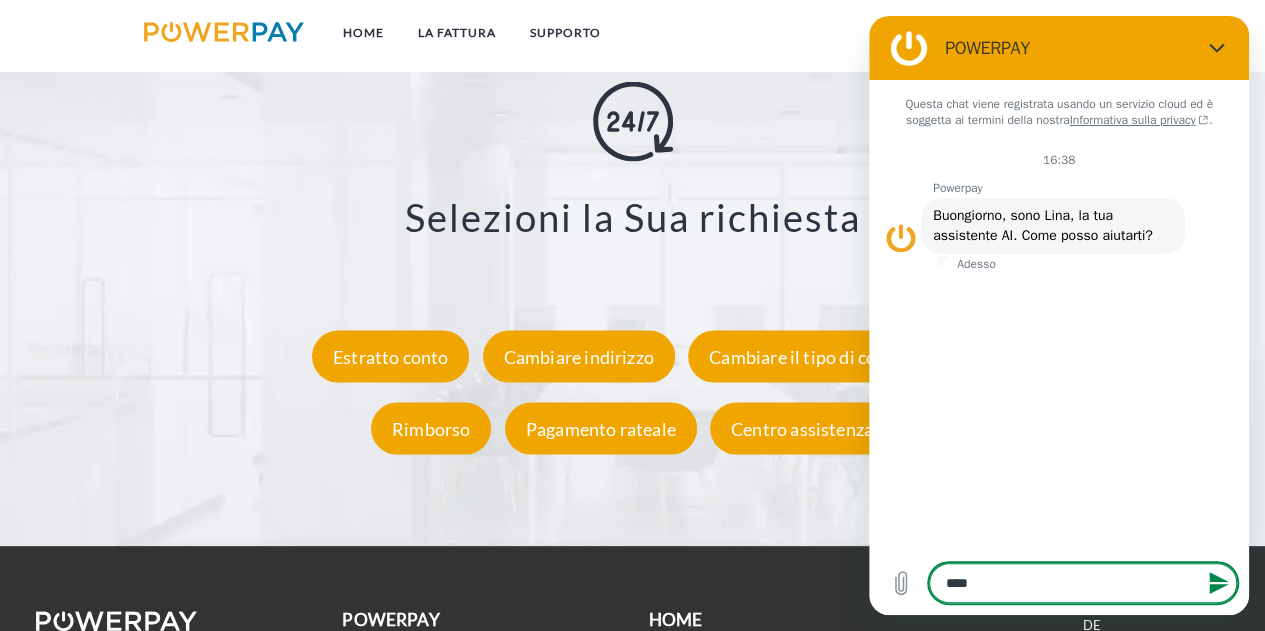 type on "*****" 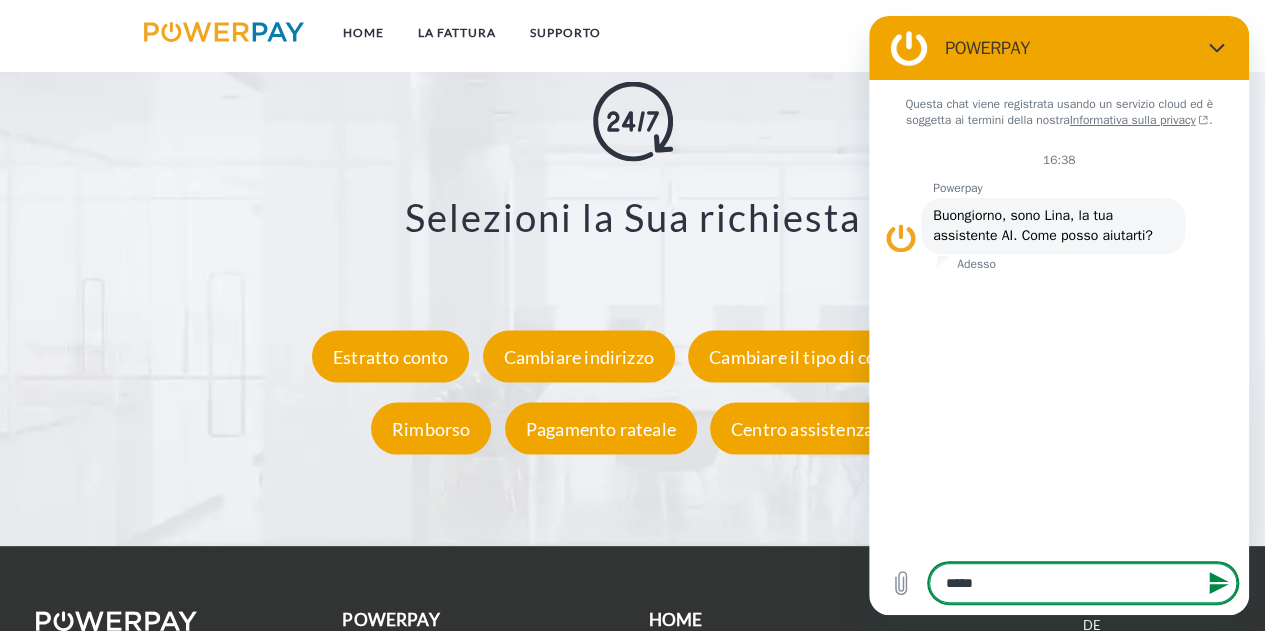 type on "******" 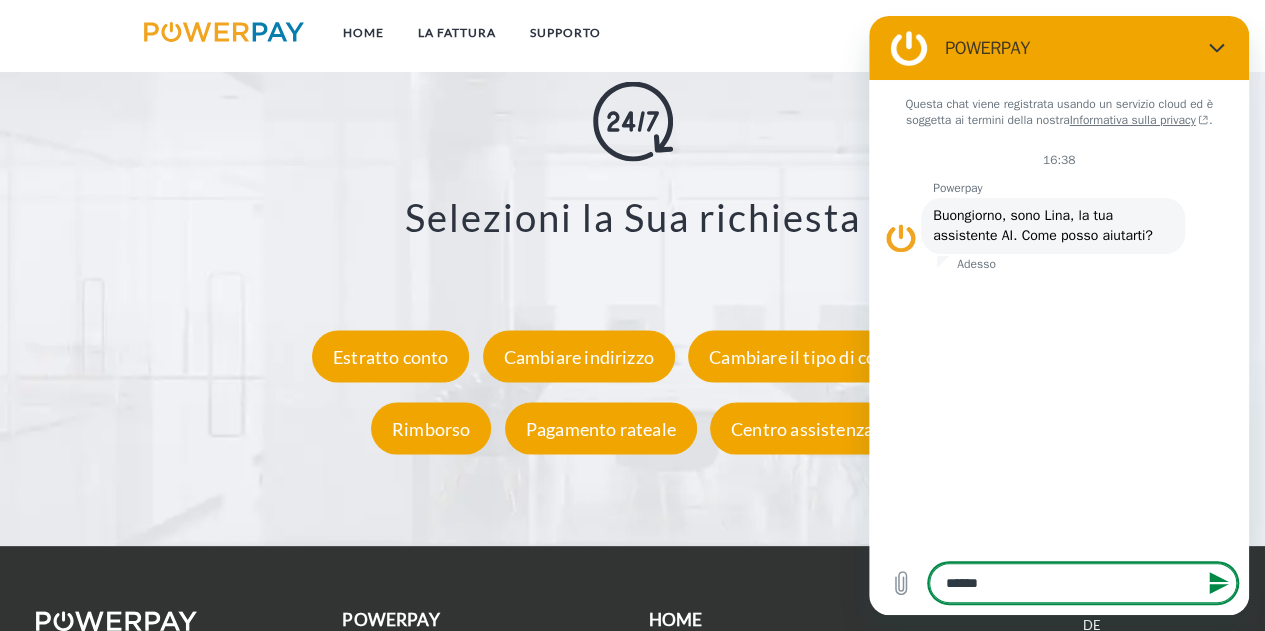 type on "*******" 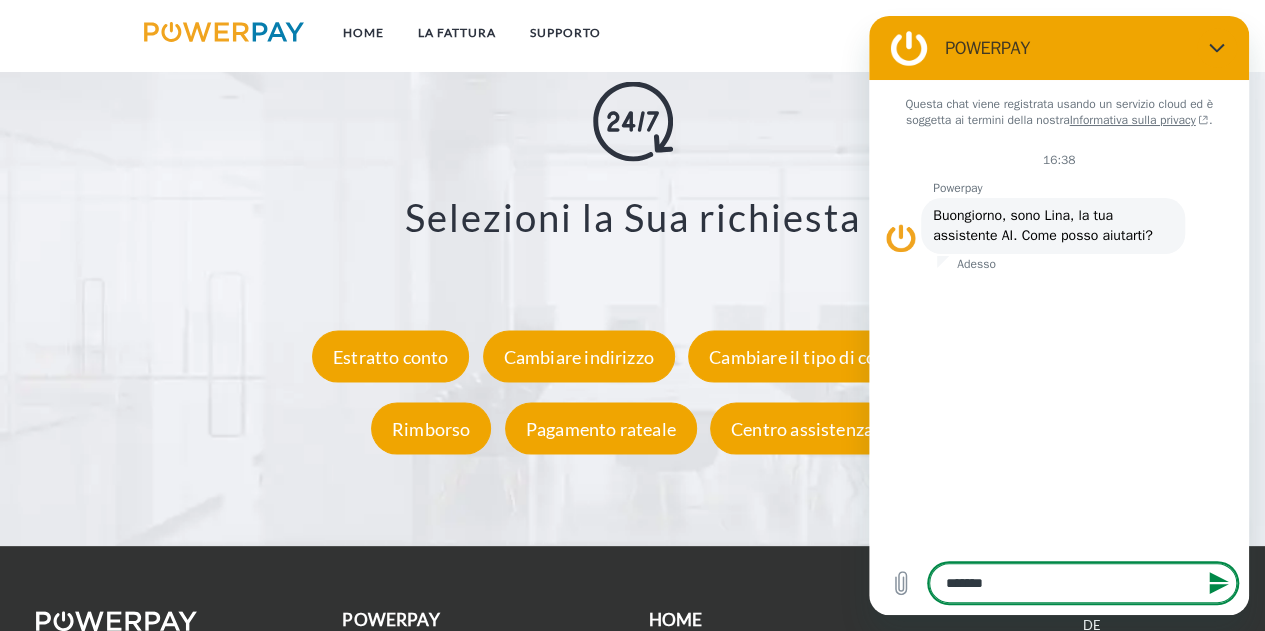 type on "********" 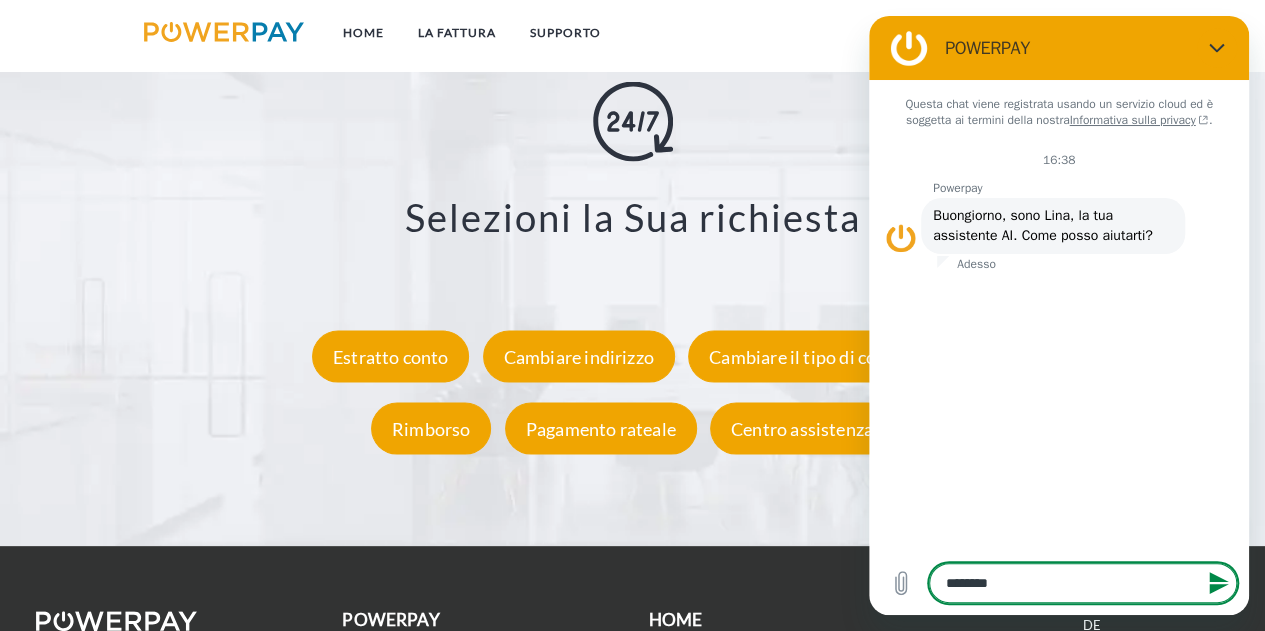 type on "*********" 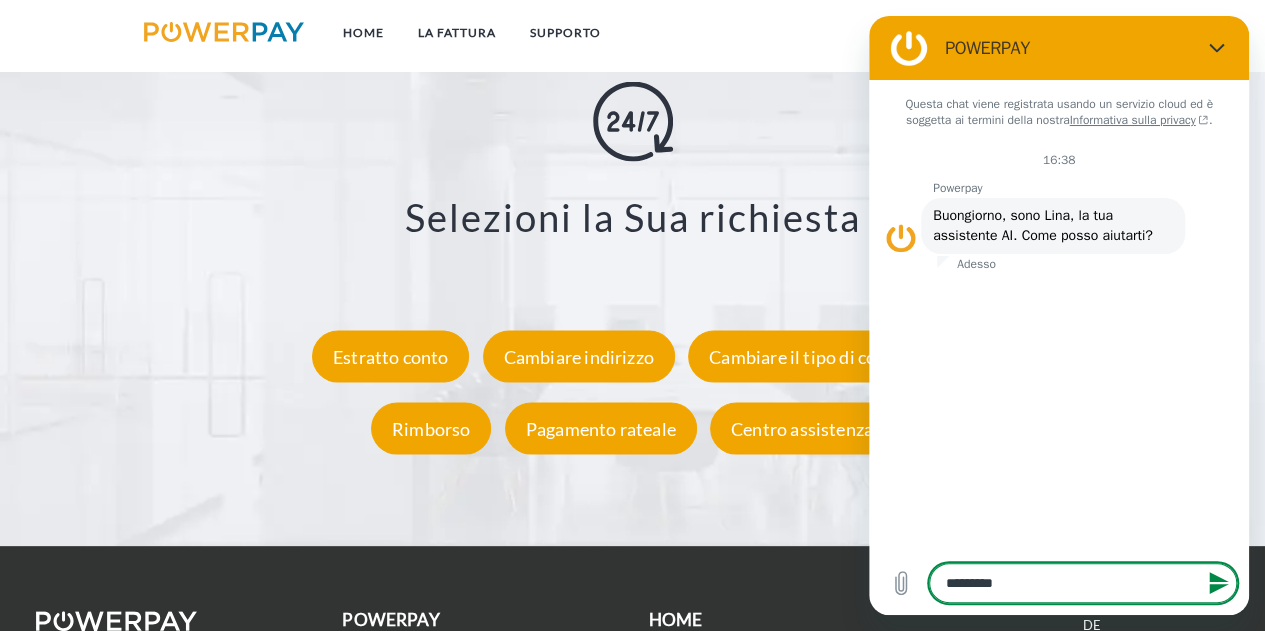 type on "*********" 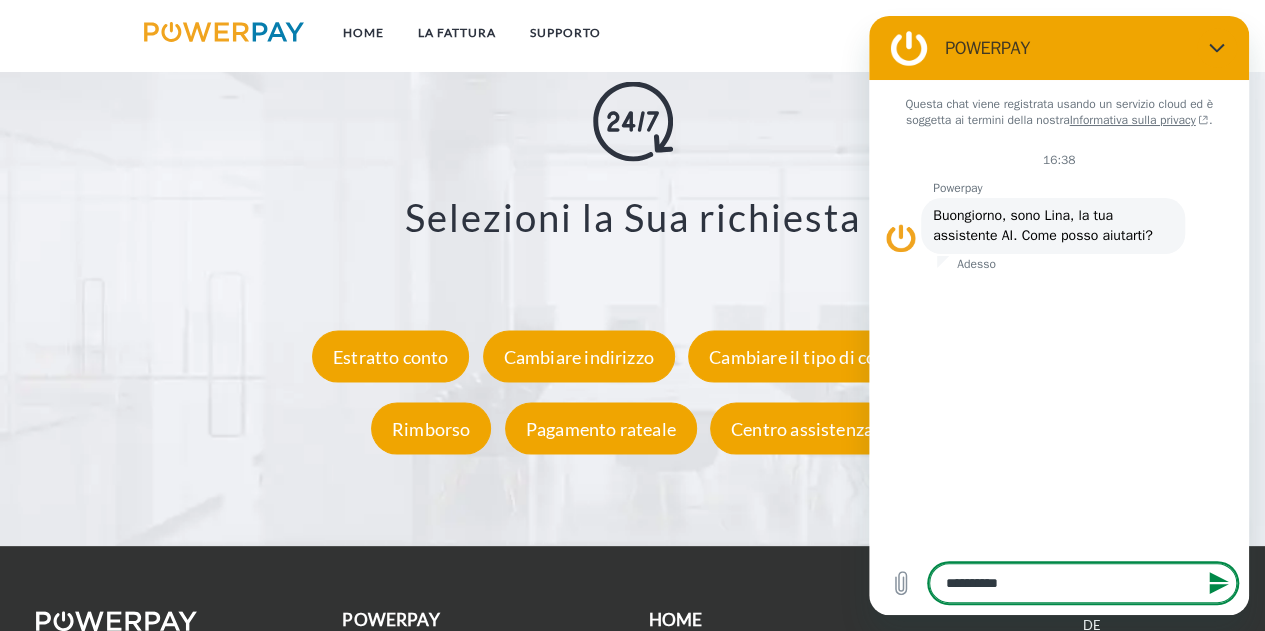 type on "**********" 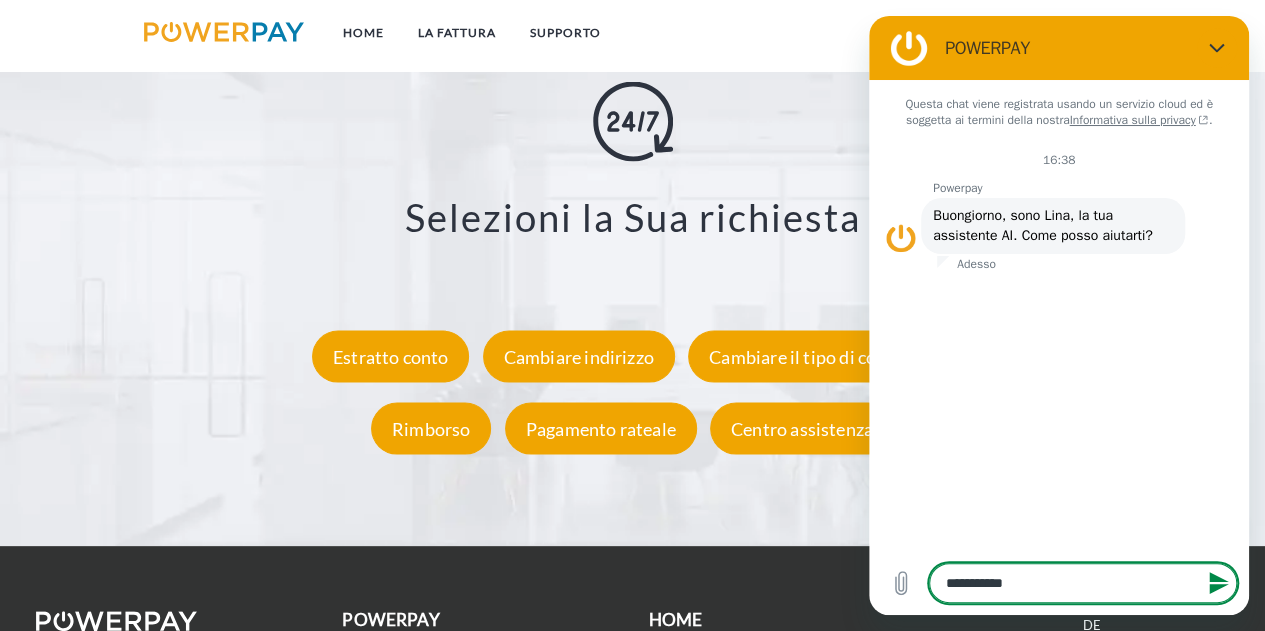 type on "**********" 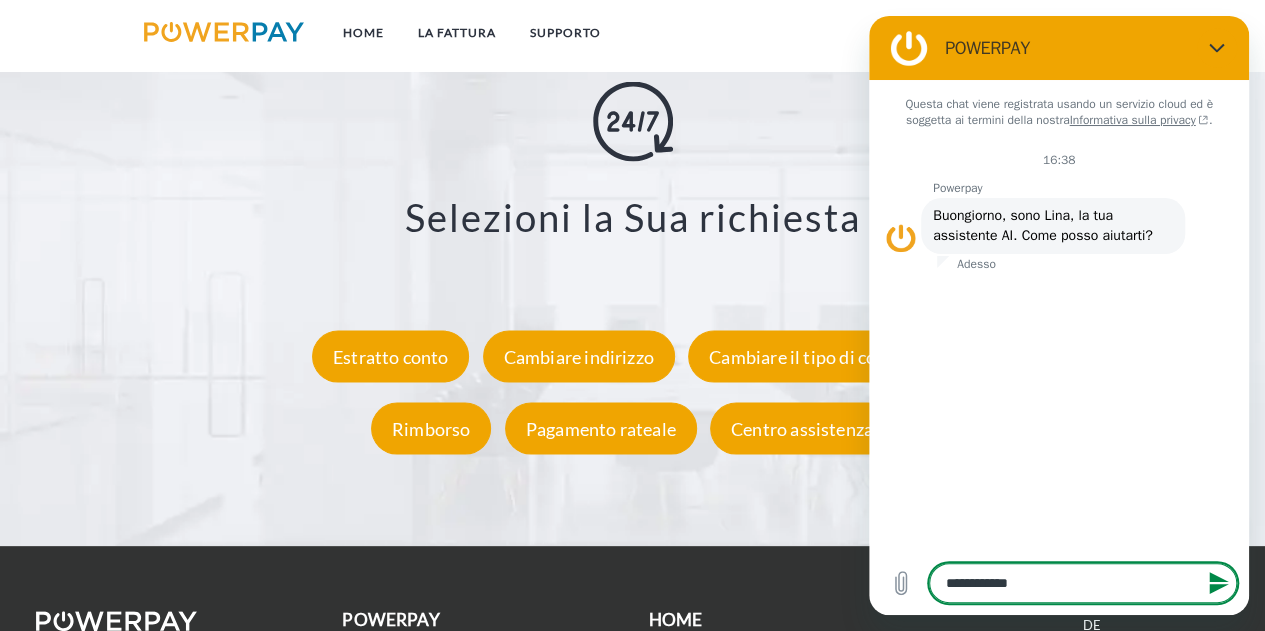 type on "**********" 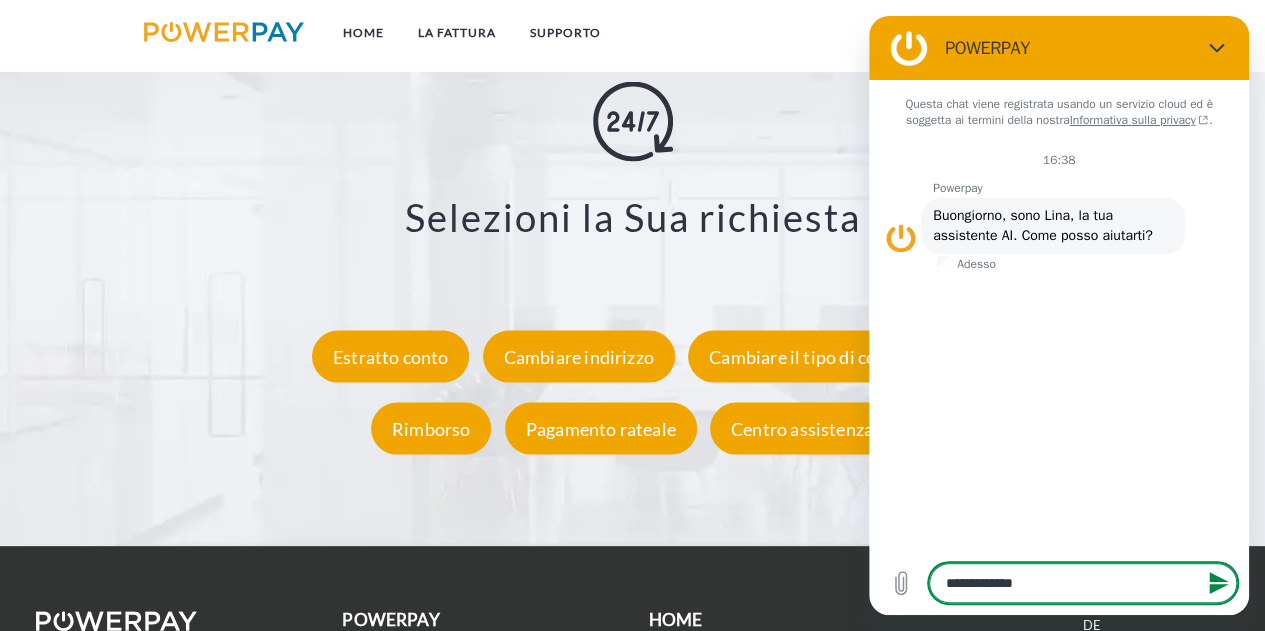 type on "**********" 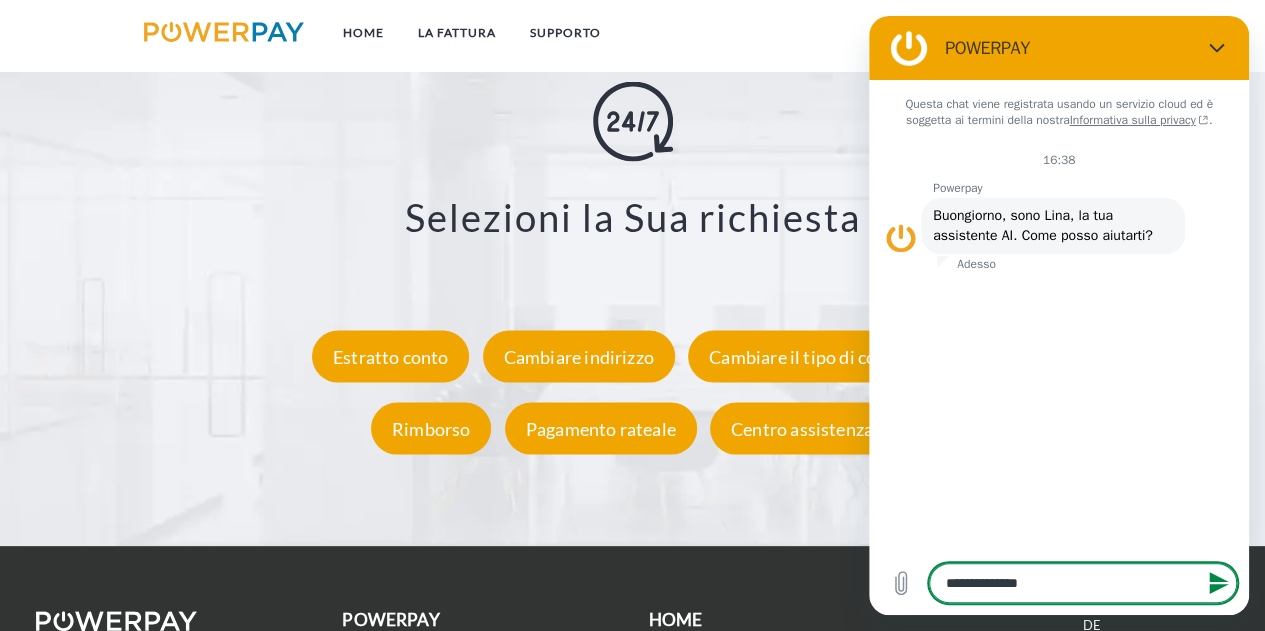 type on "**********" 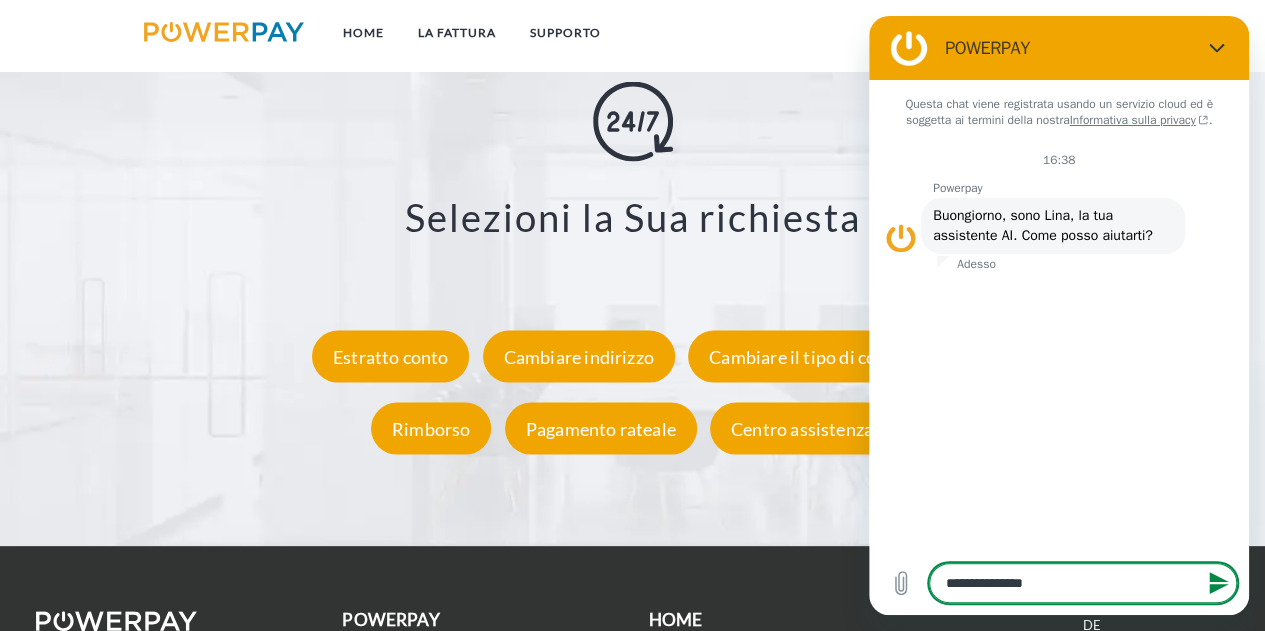 type on "**********" 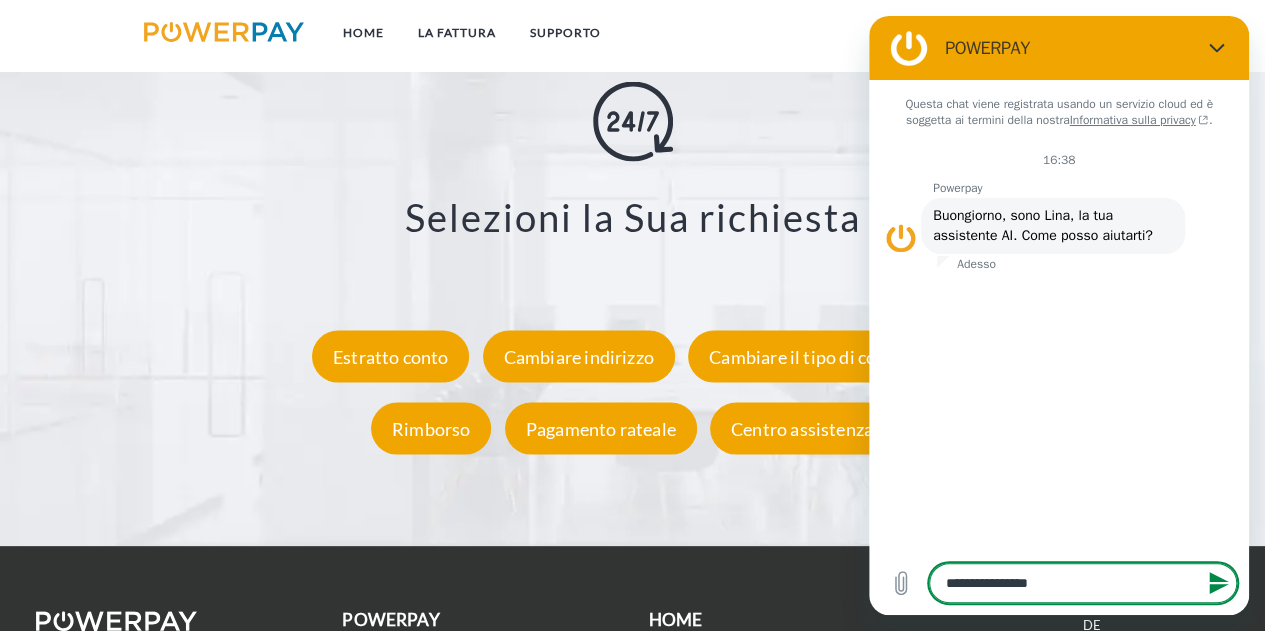 type on "**********" 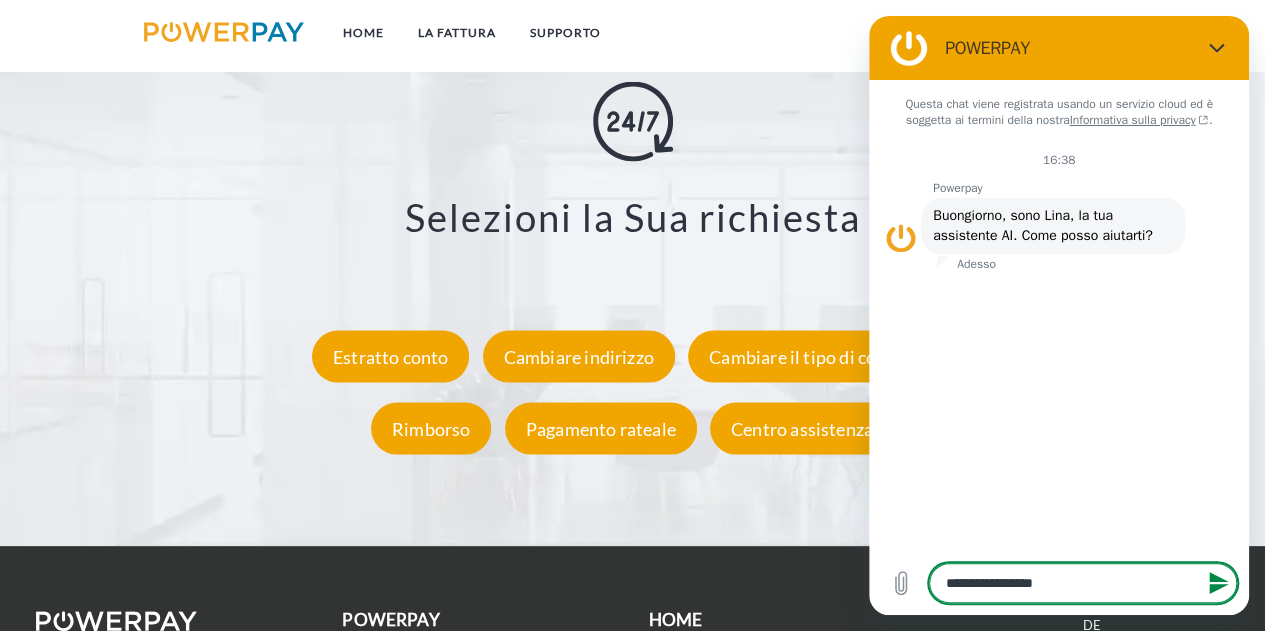 type on "**********" 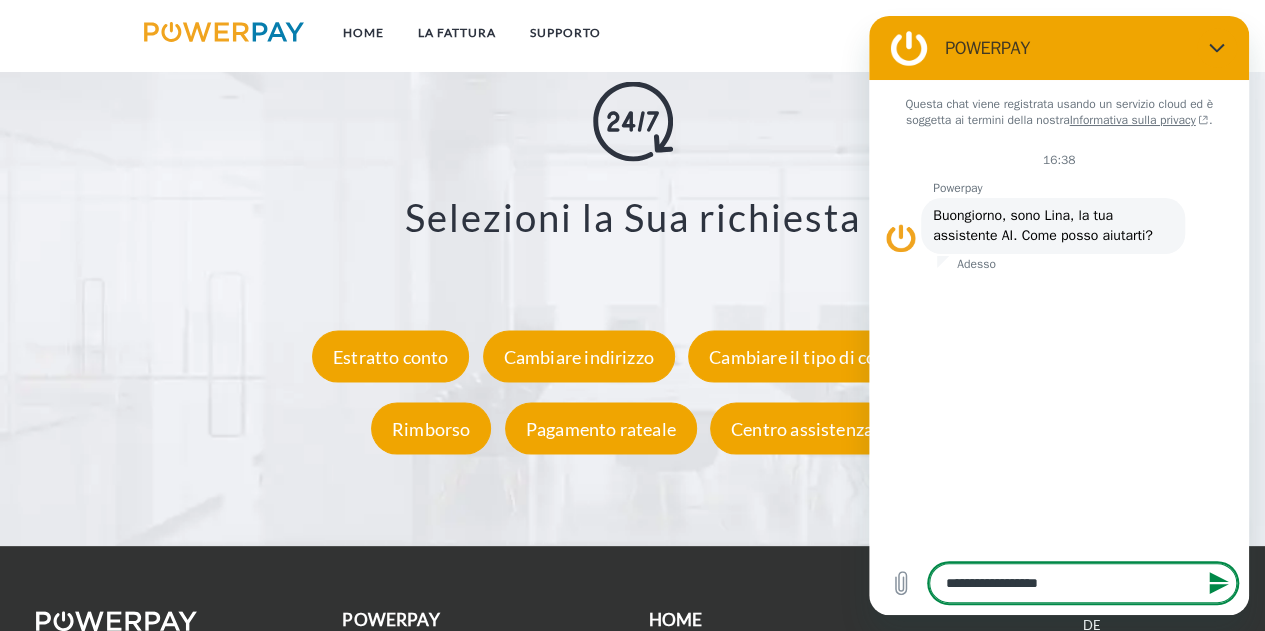 type on "**********" 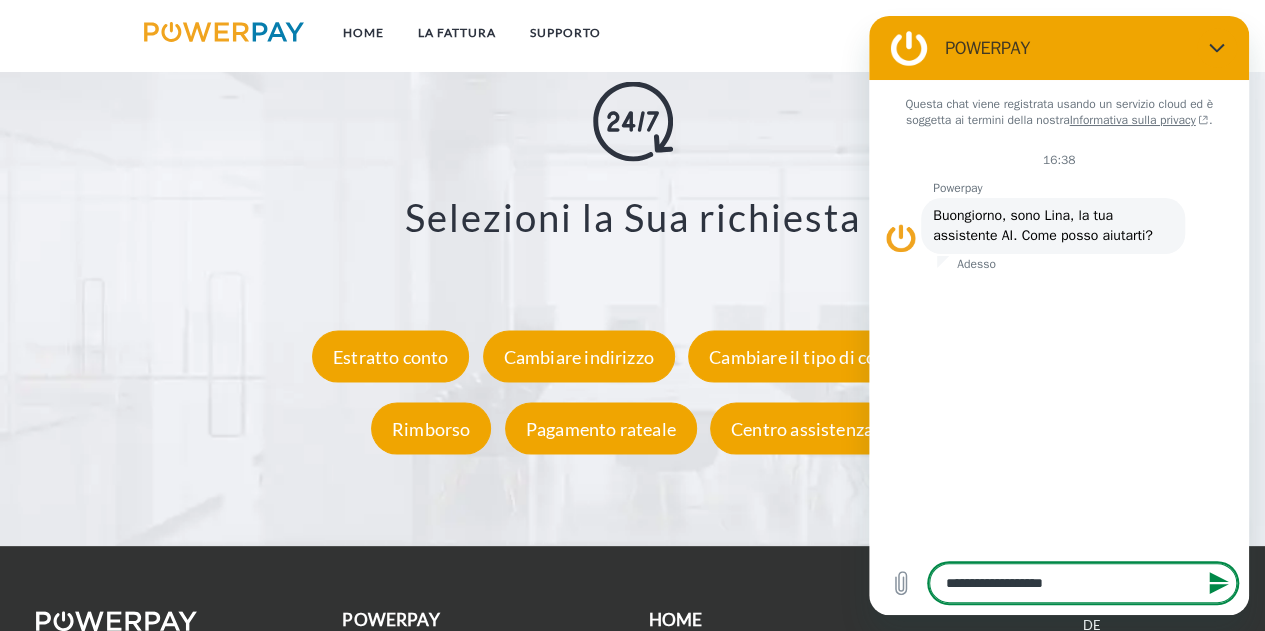 type on "**********" 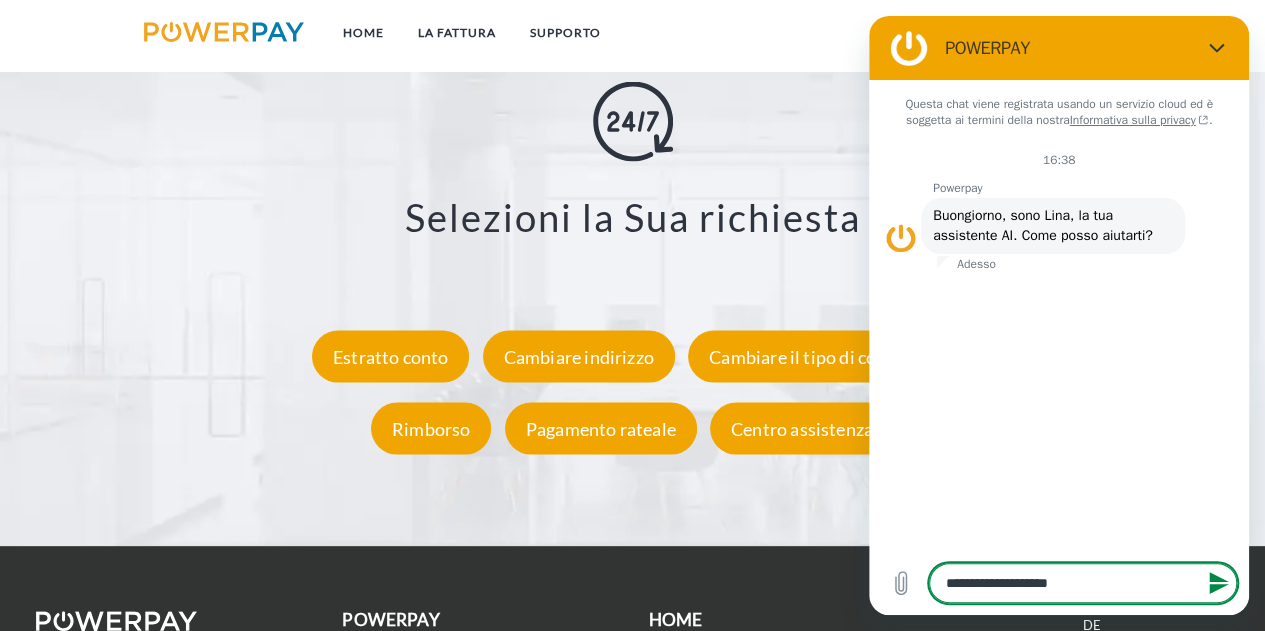 type on "**********" 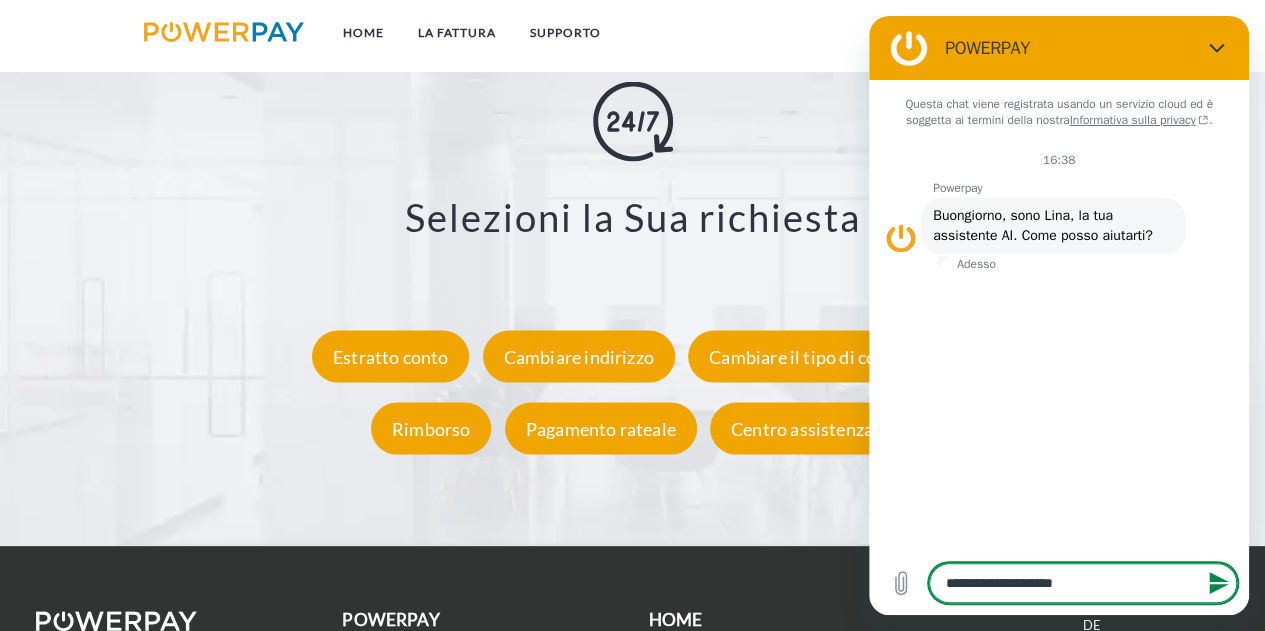 type on "**********" 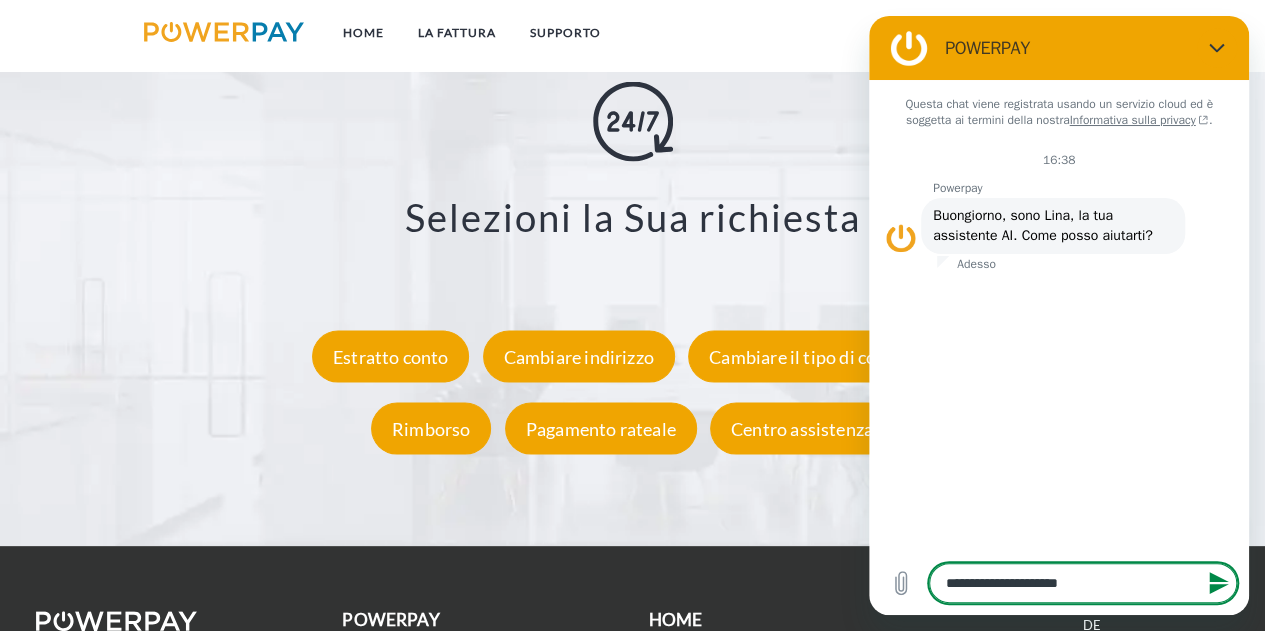 type on "**********" 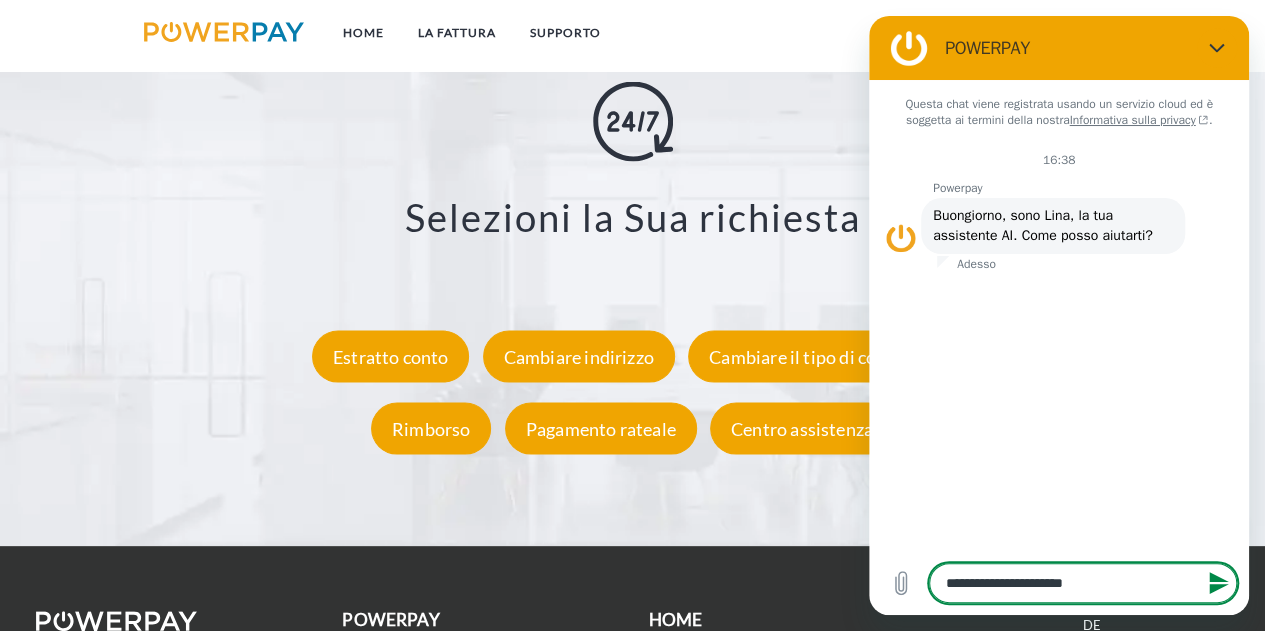 type on "**********" 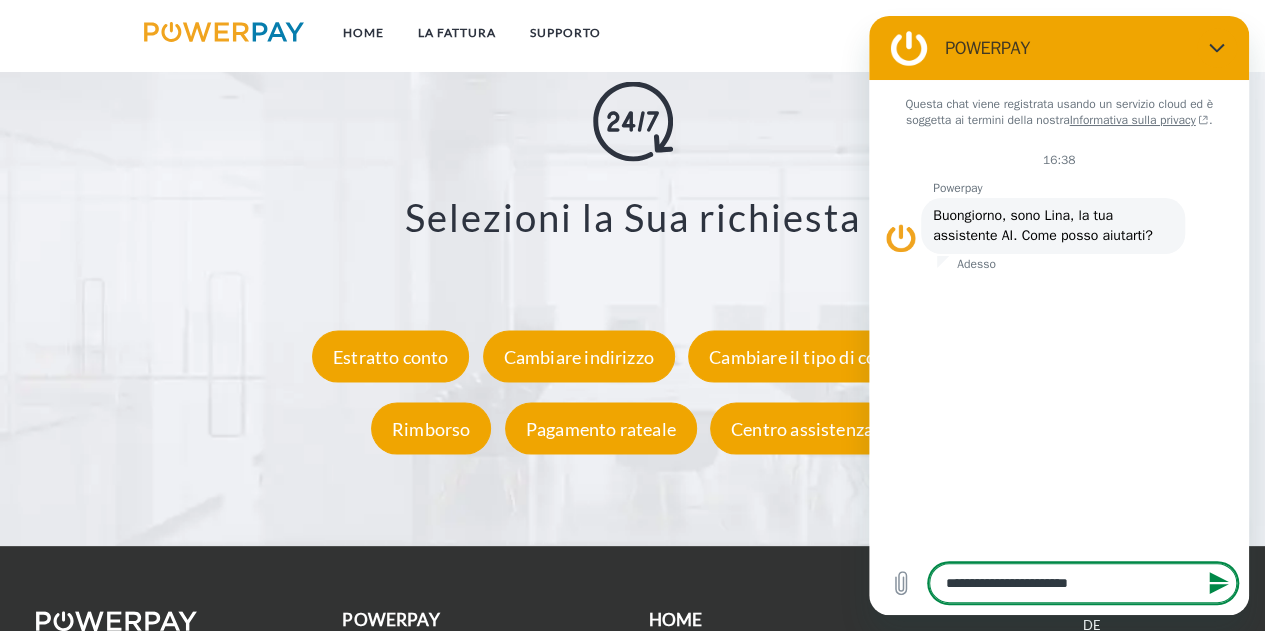 type on "**********" 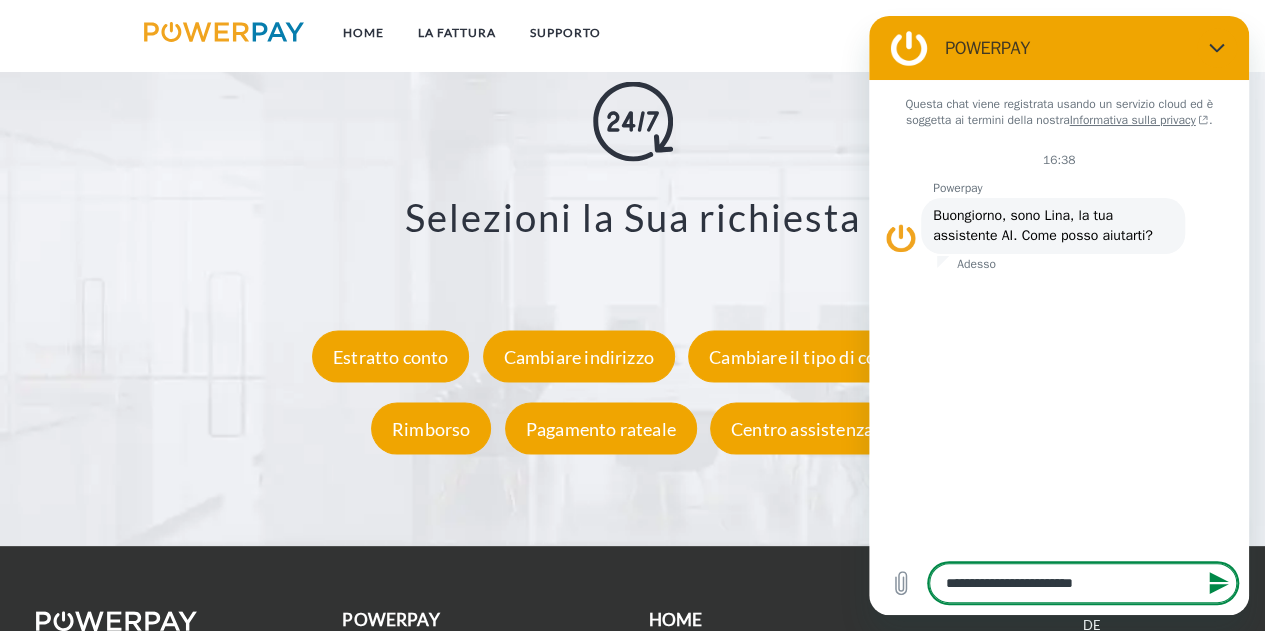 type on "**********" 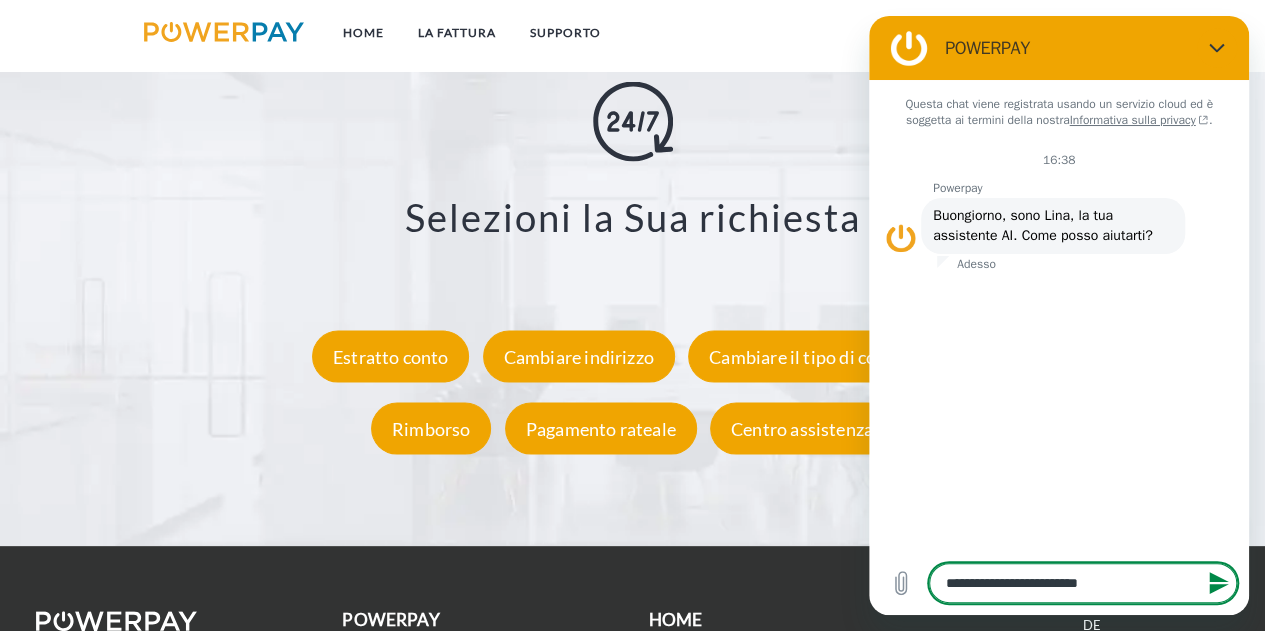 type on "**********" 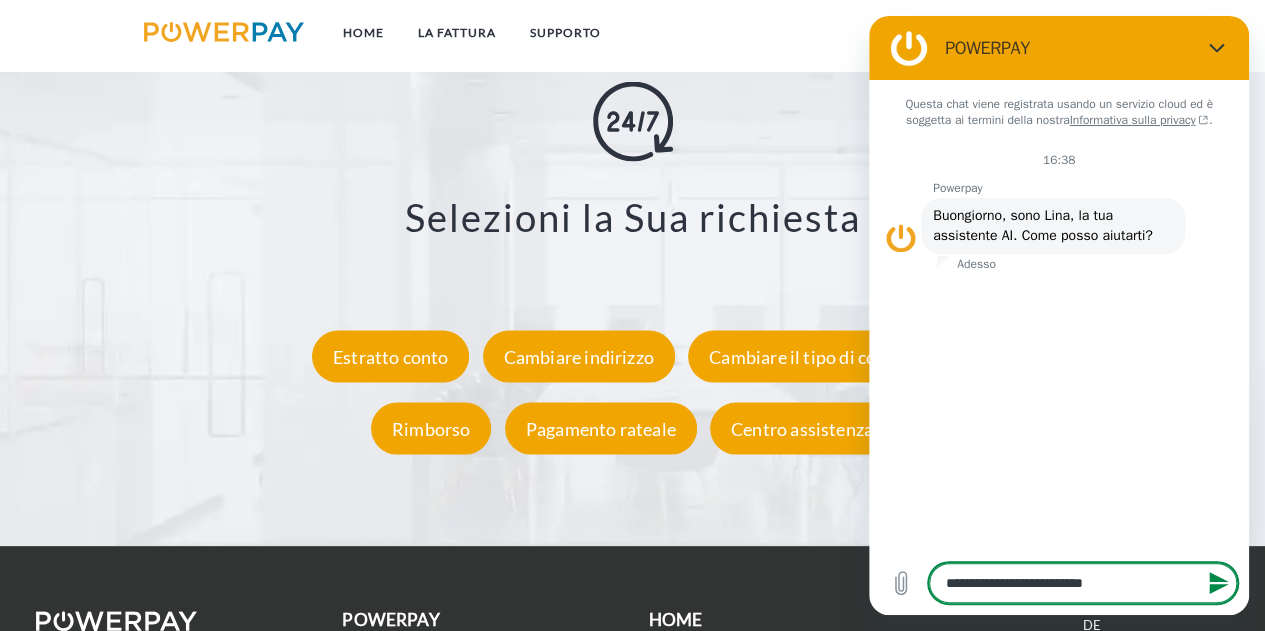 type on "**********" 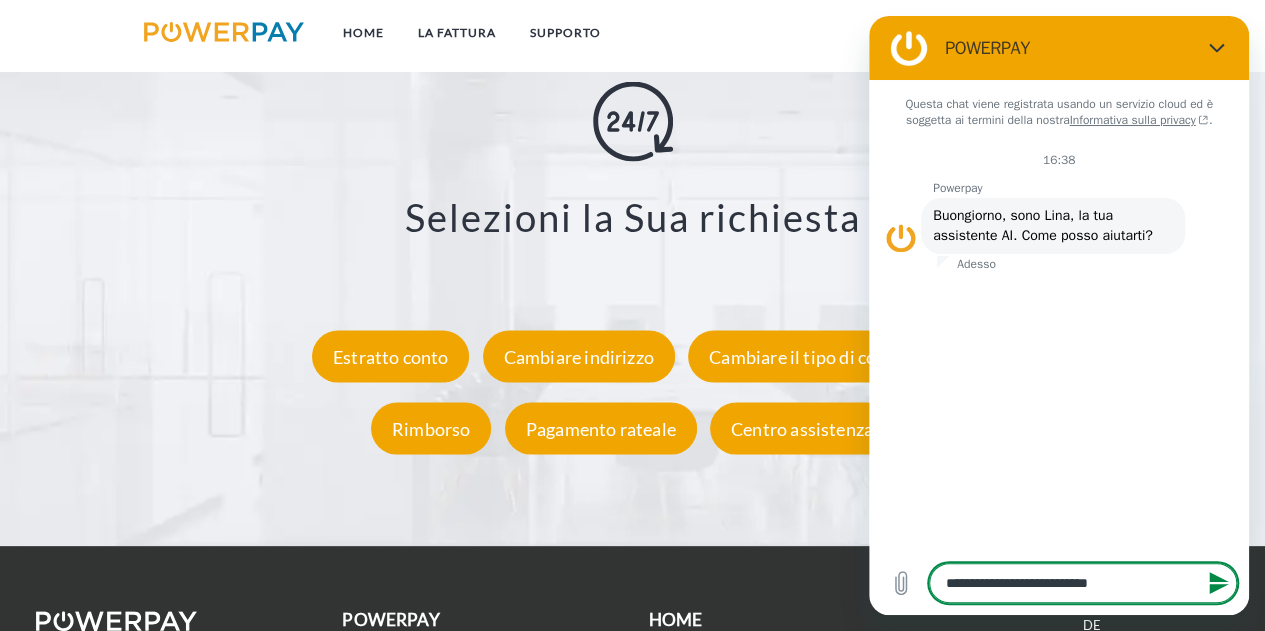 type on "**********" 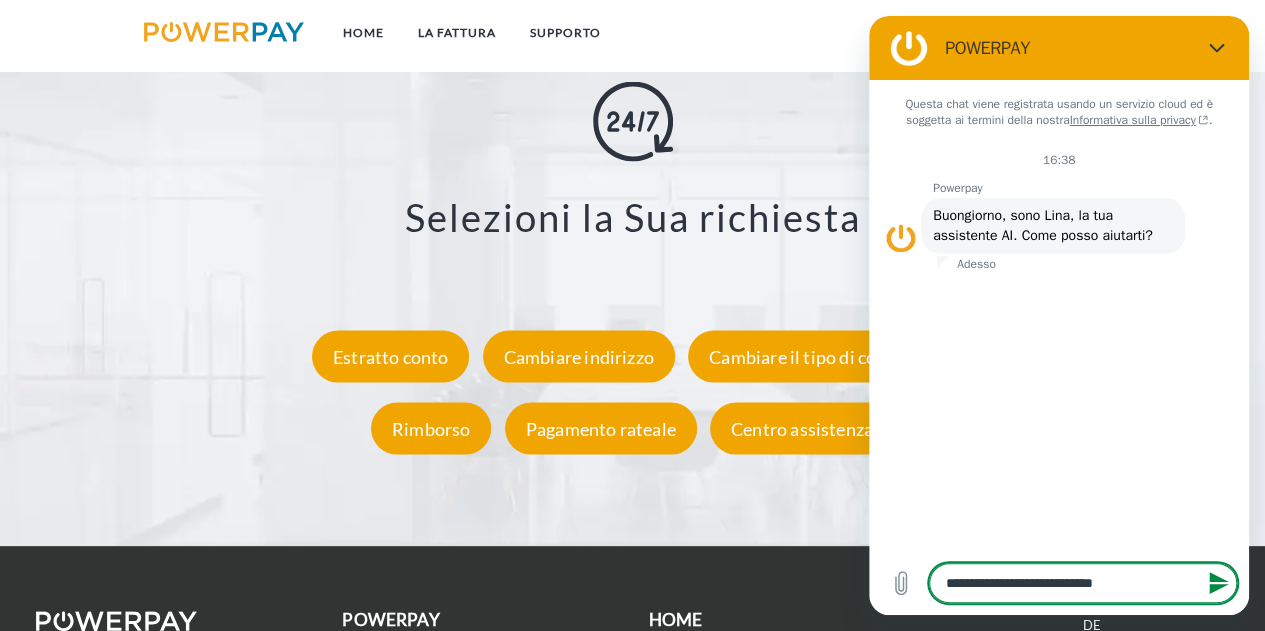 type on "**********" 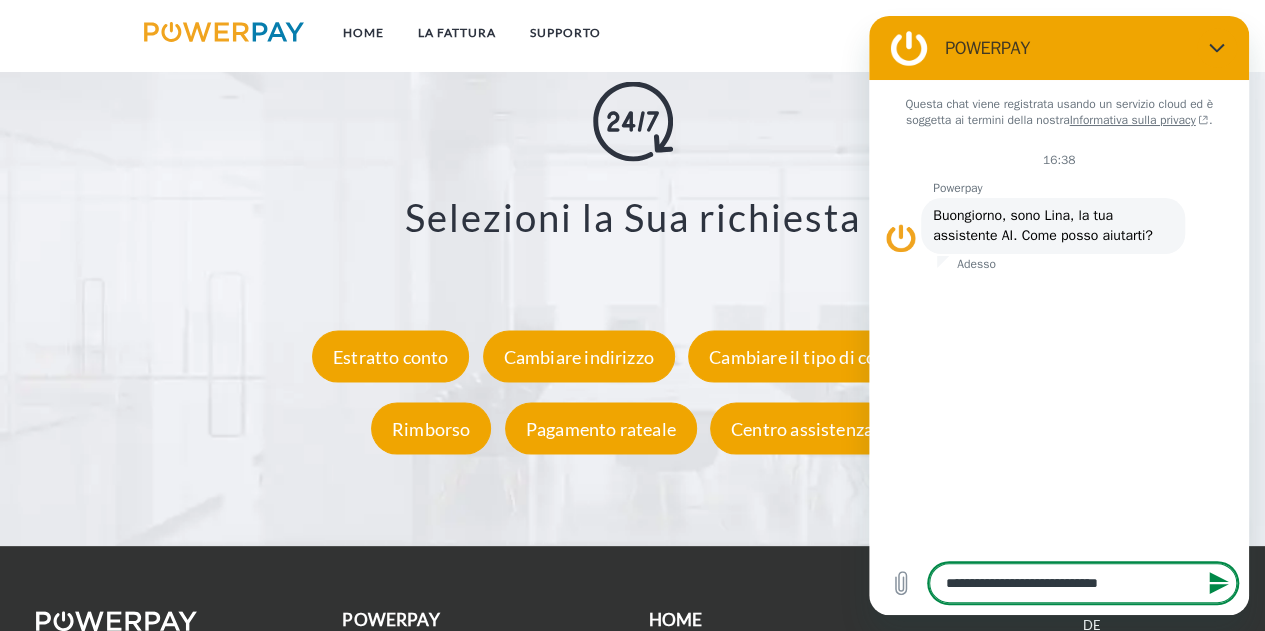 type on "**********" 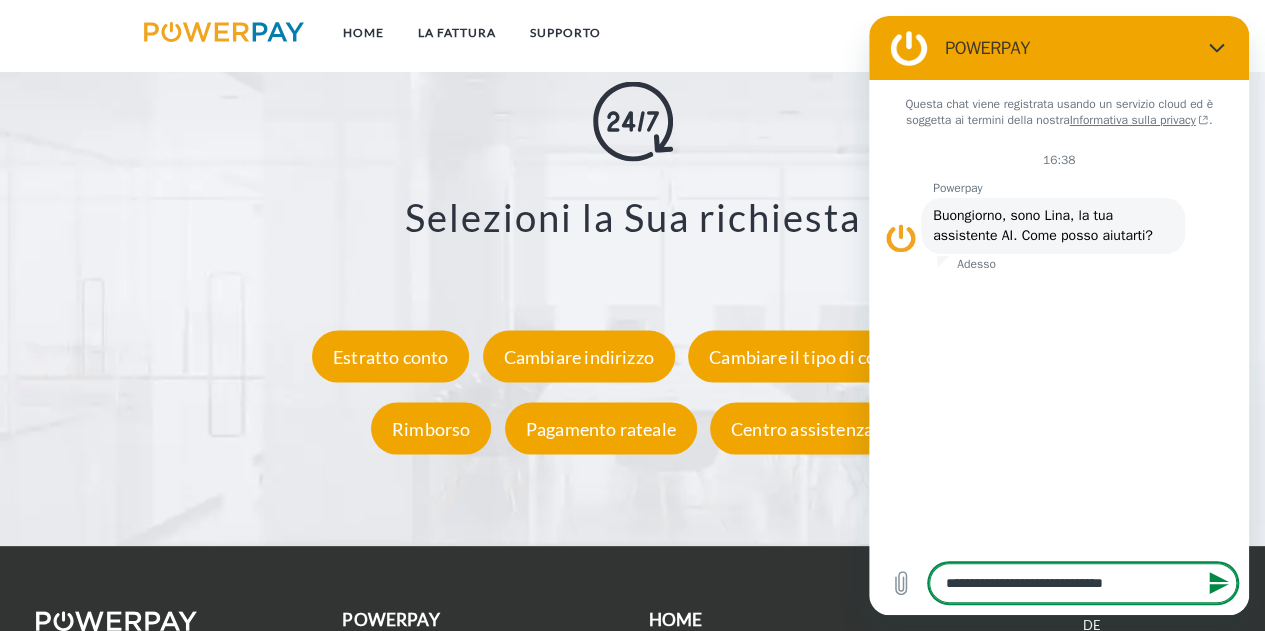 type on "**********" 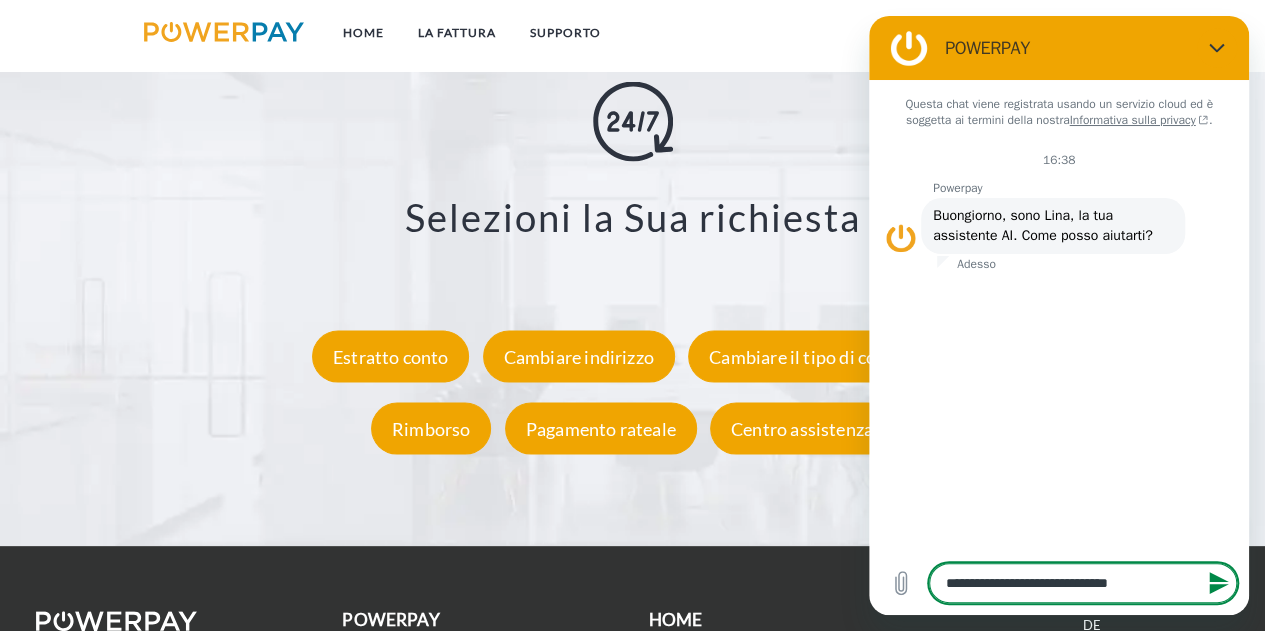 type on "**********" 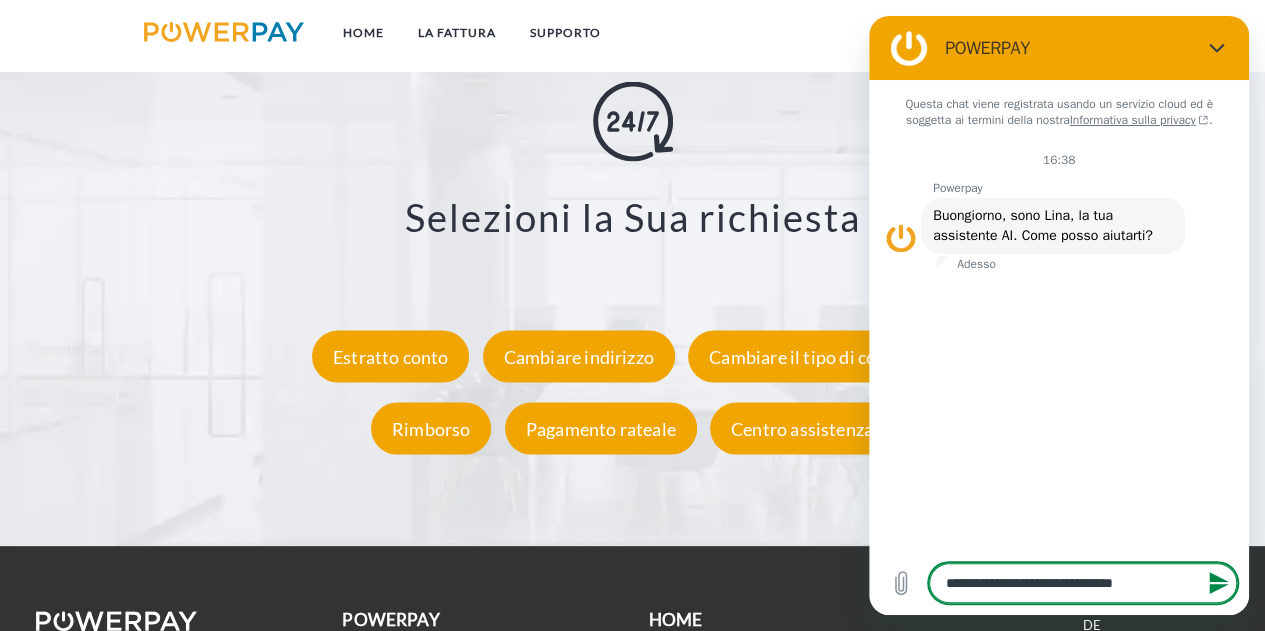 type on "**********" 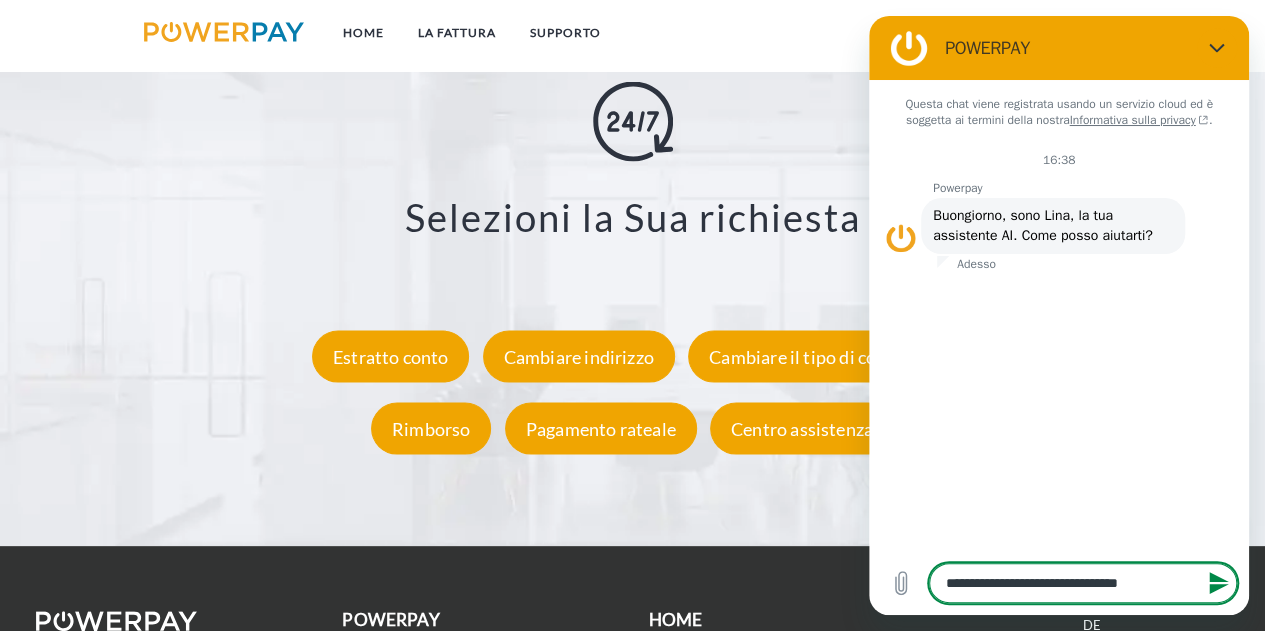type on "**********" 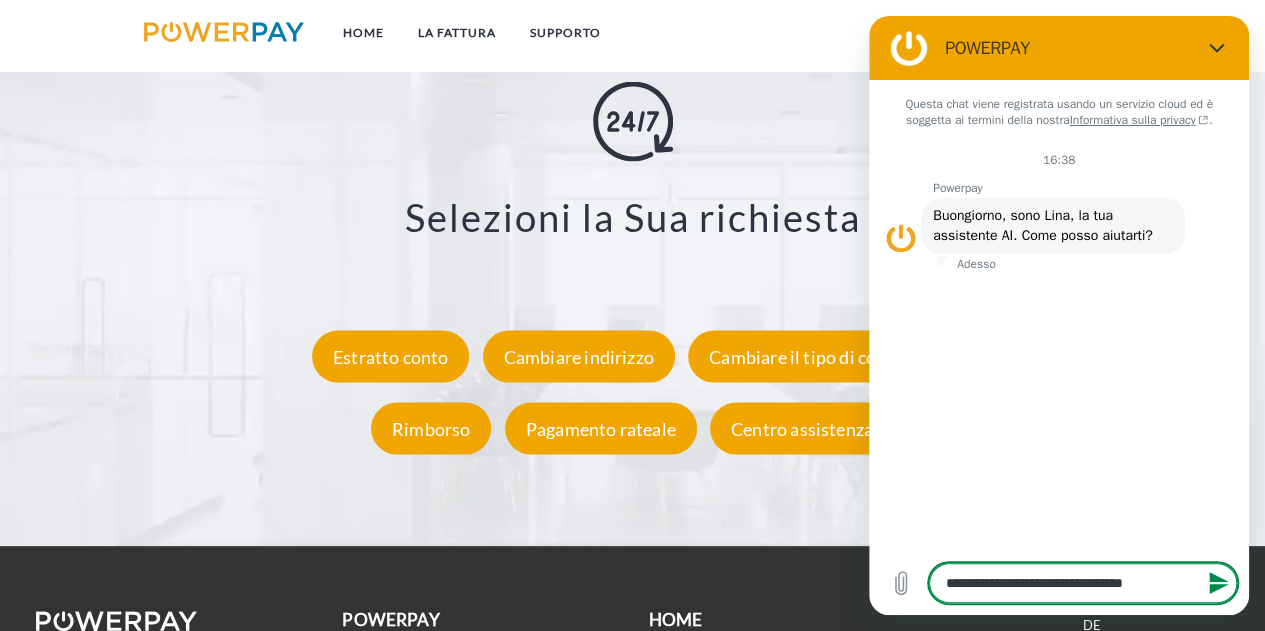 type on "*" 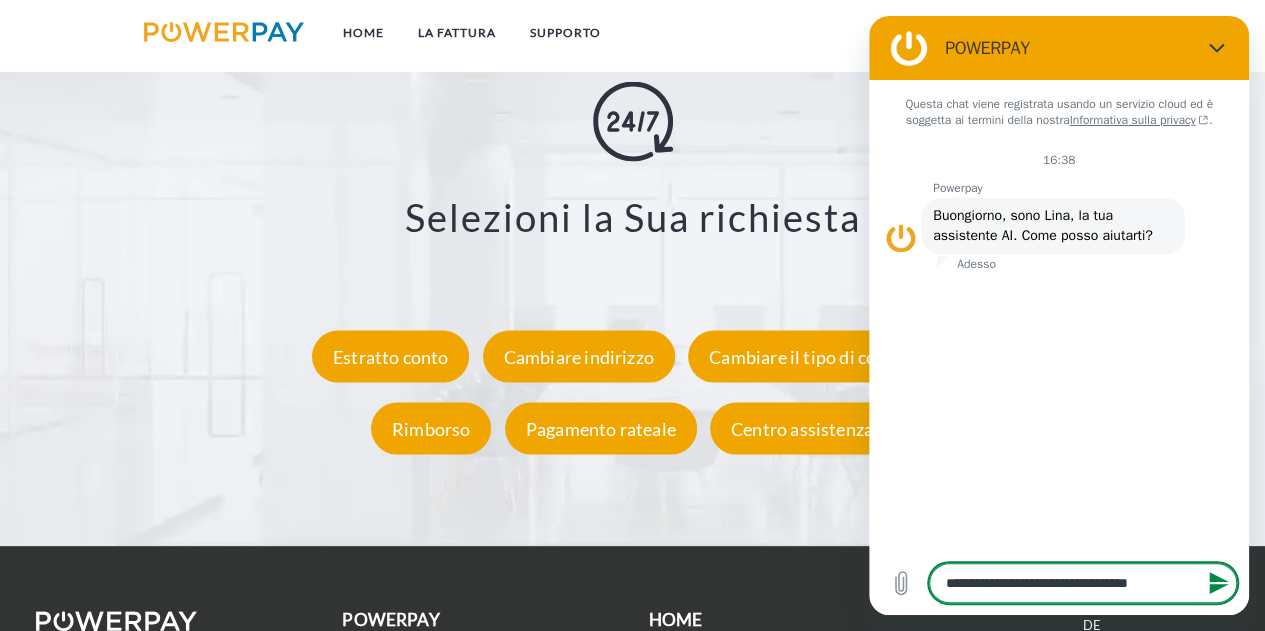 type on "**********" 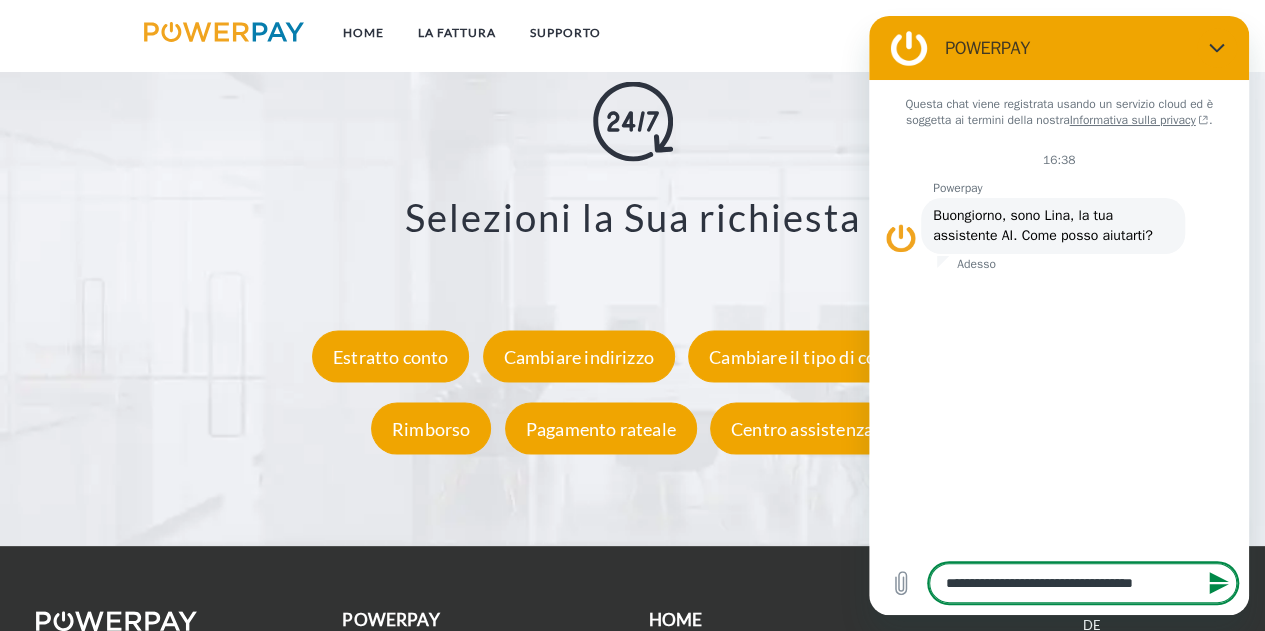 type on "**********" 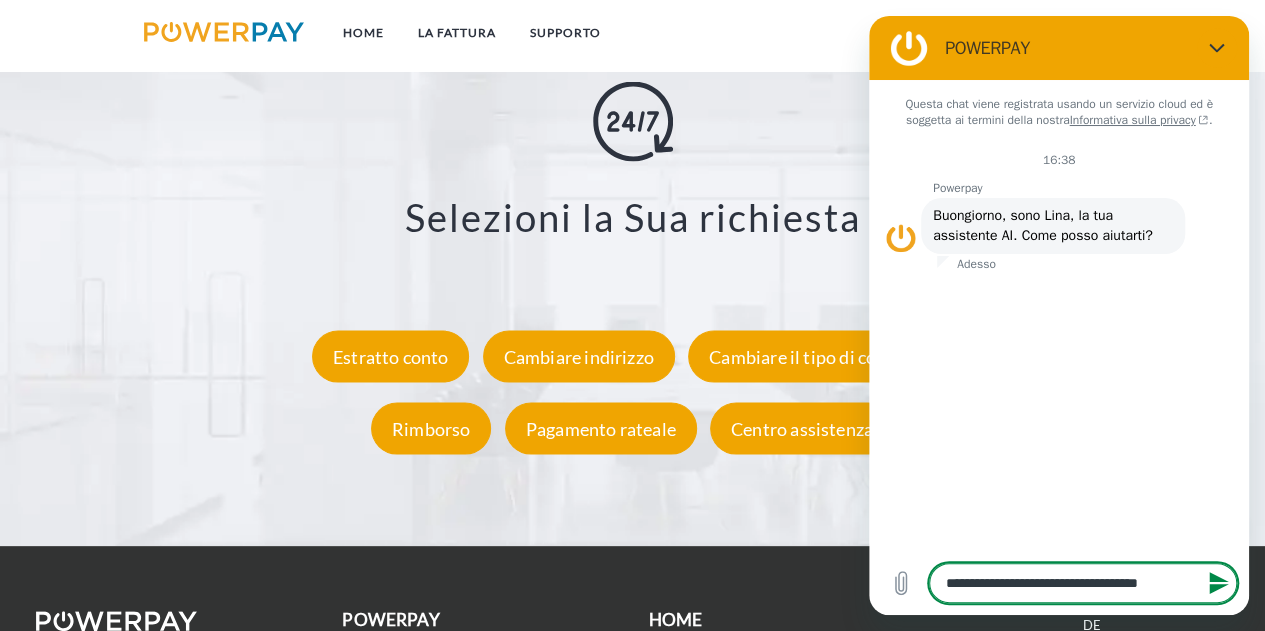 type on "**********" 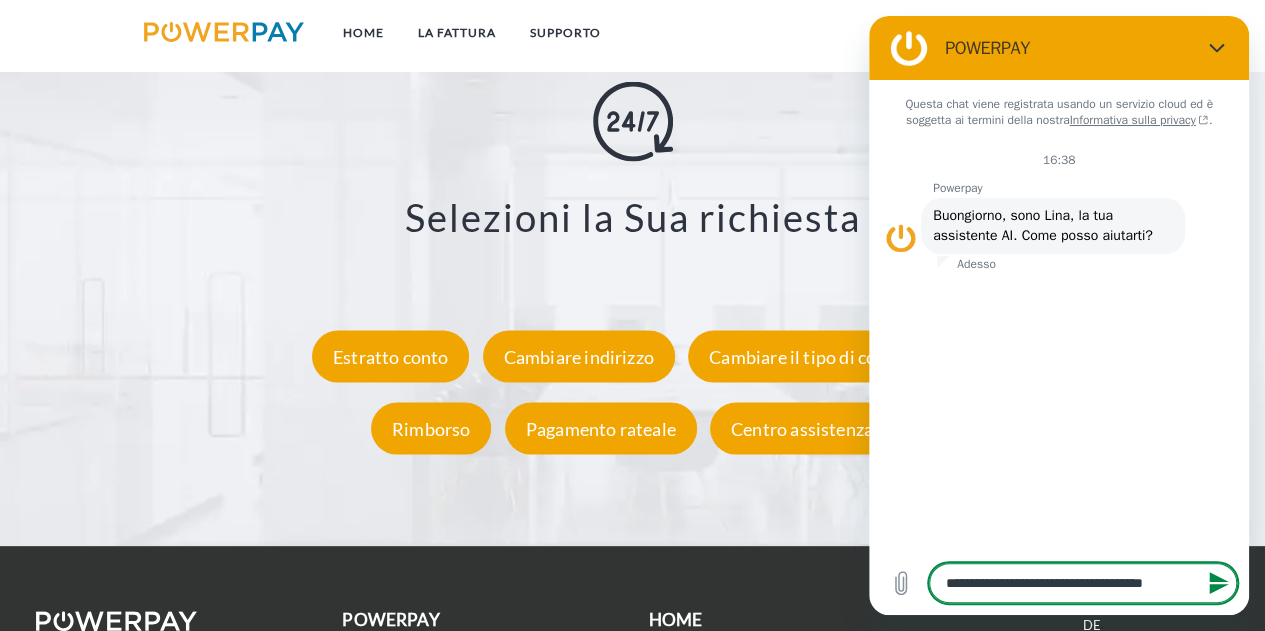type on "**********" 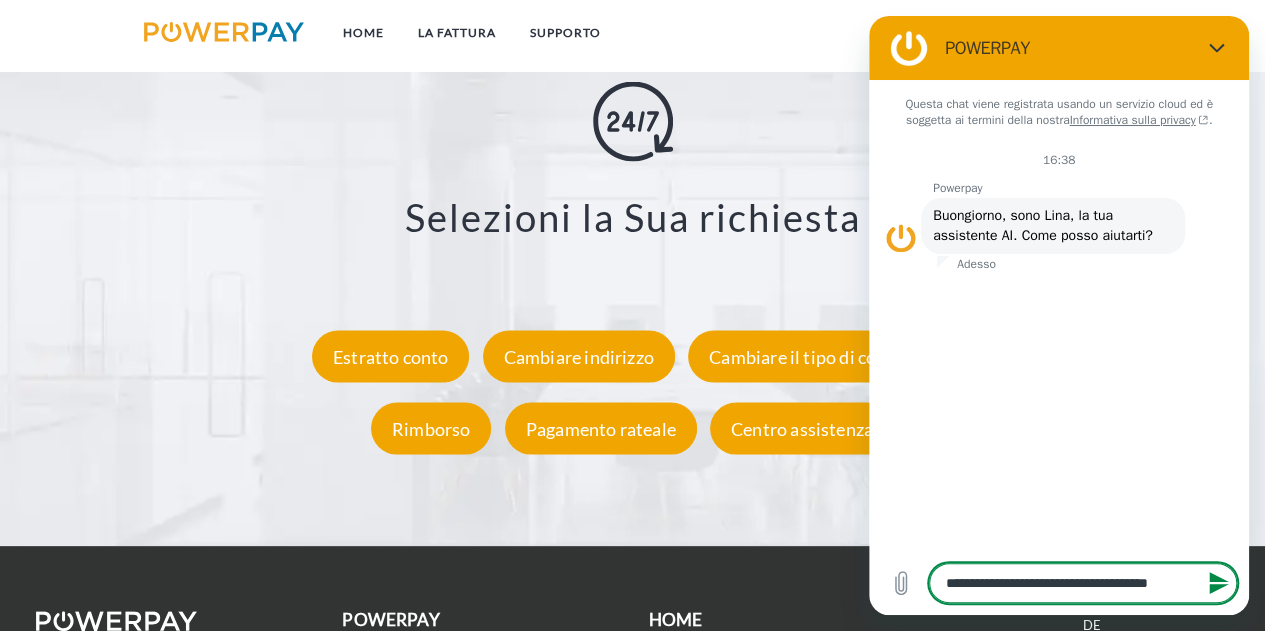 type on "**********" 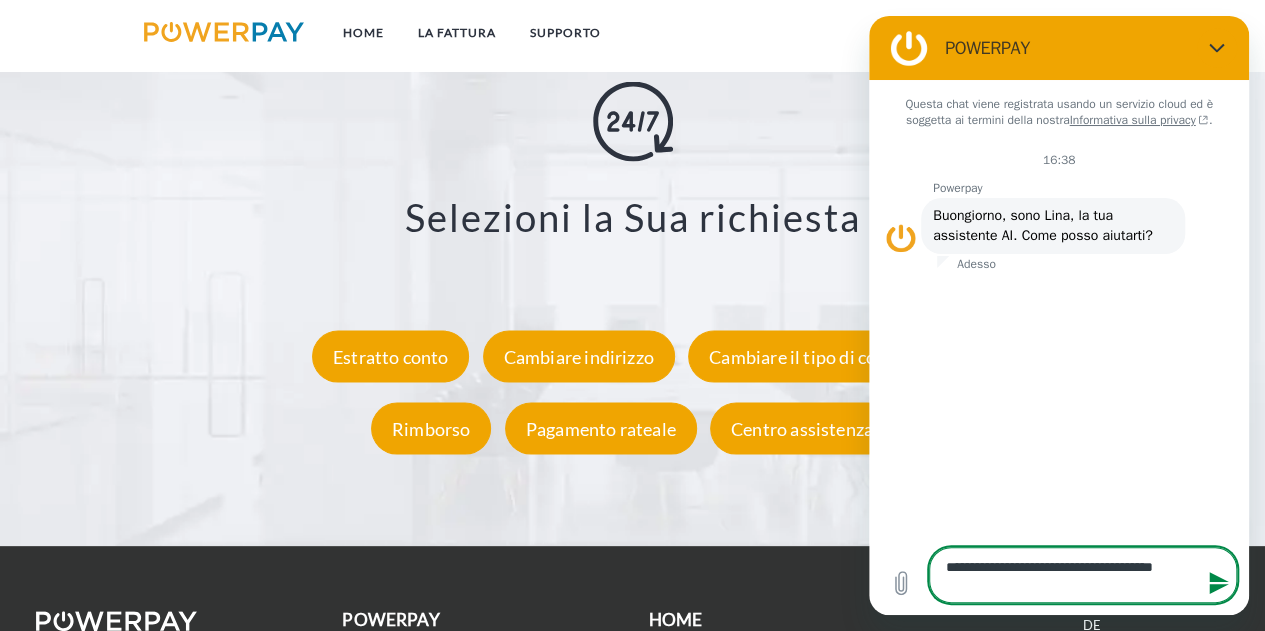 type on "**********" 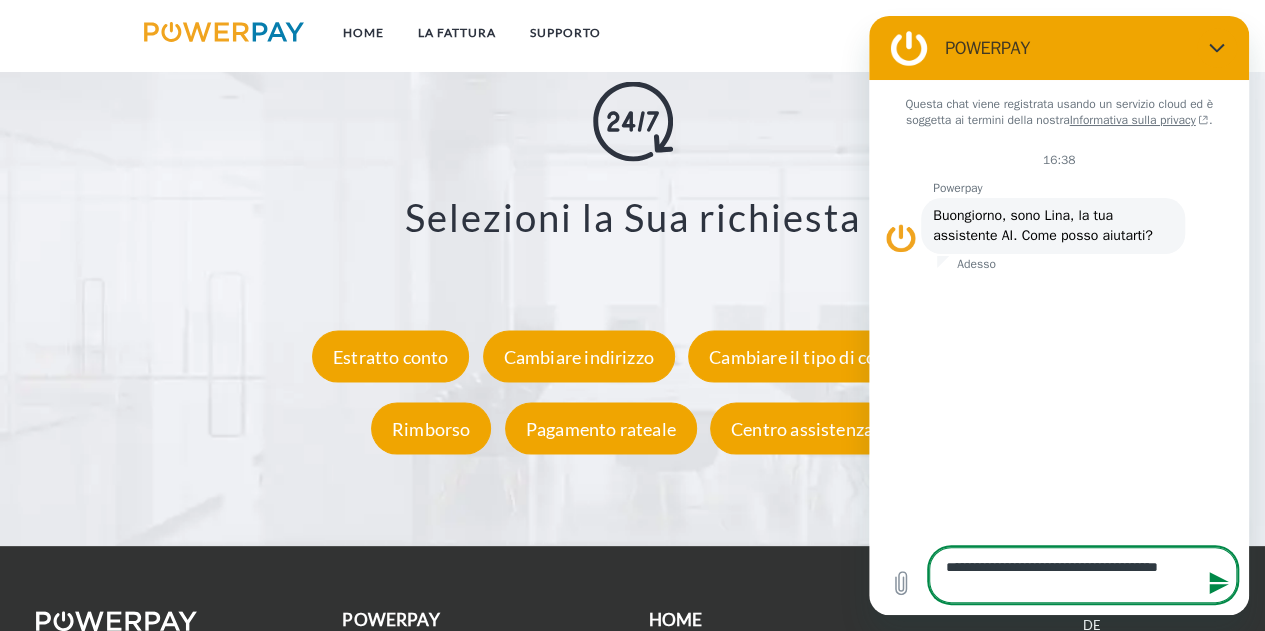 type on "**********" 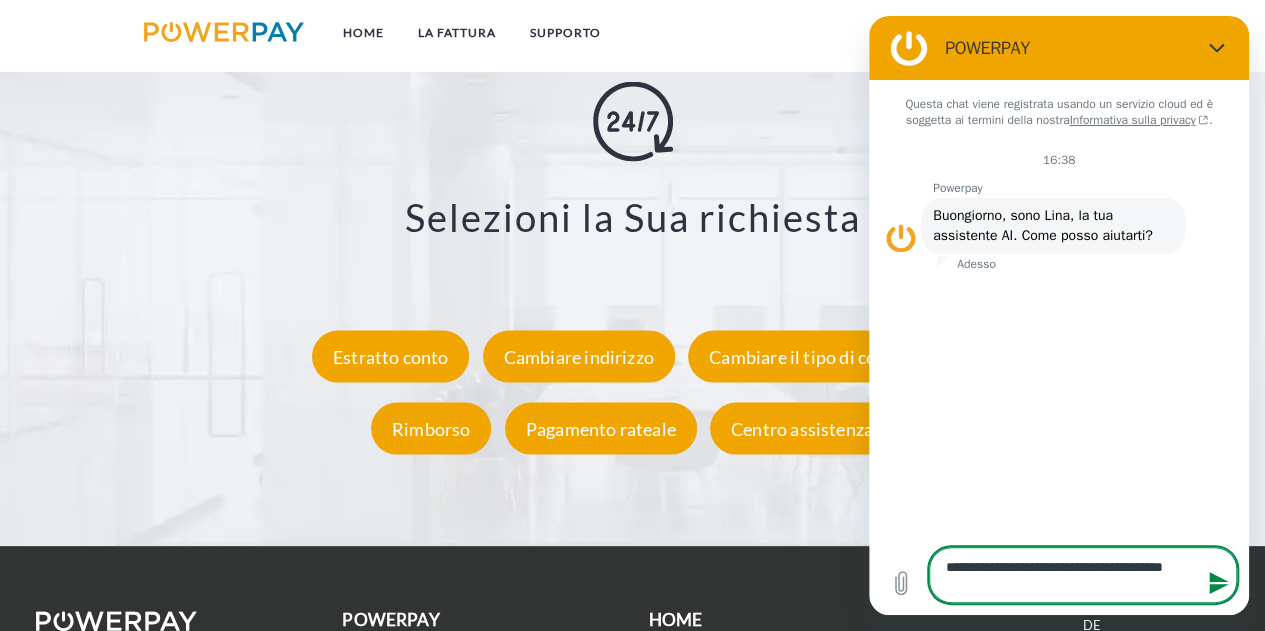 type on "**********" 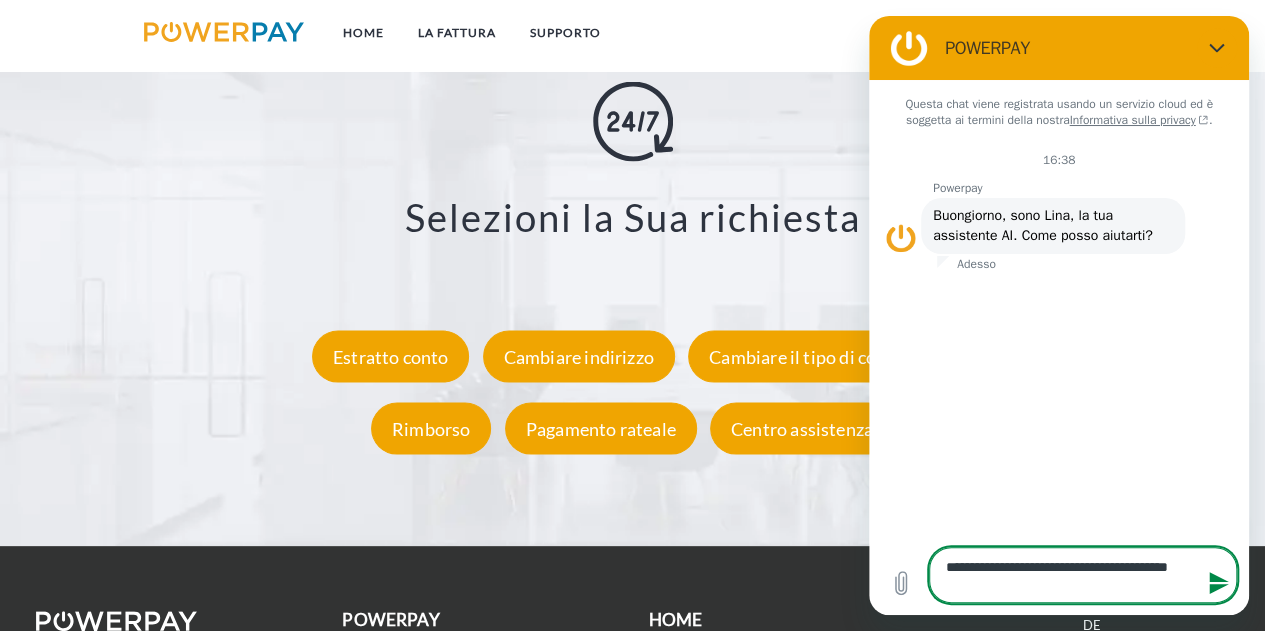 type on "**********" 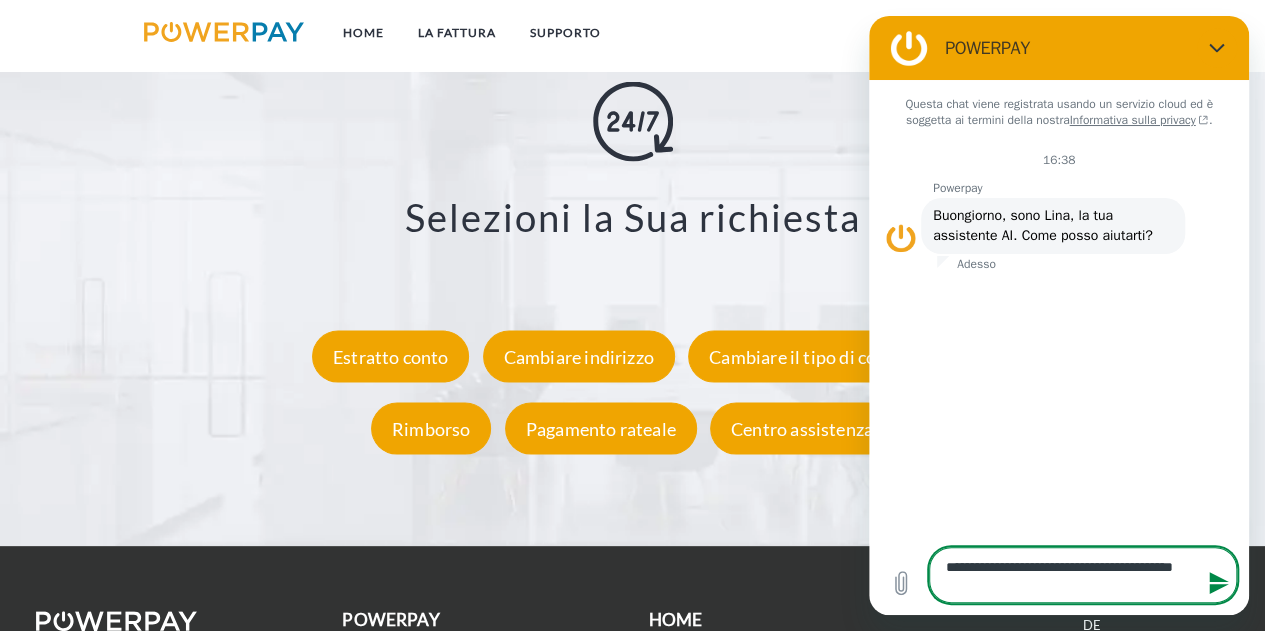 type on "**********" 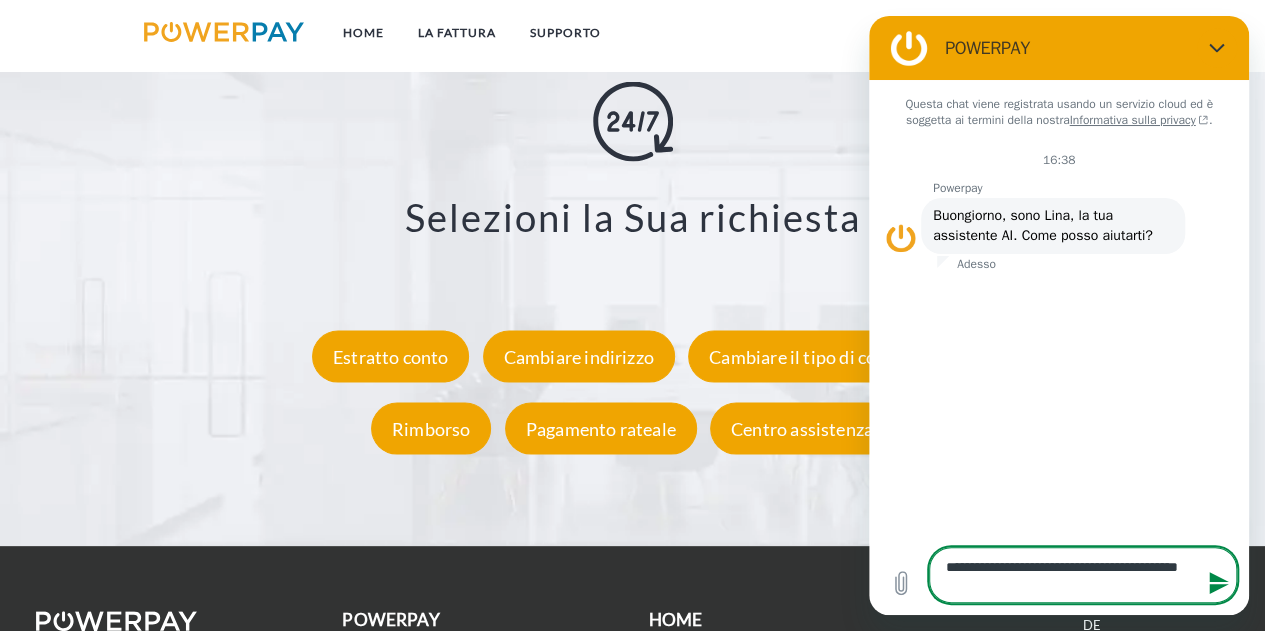 type on "**********" 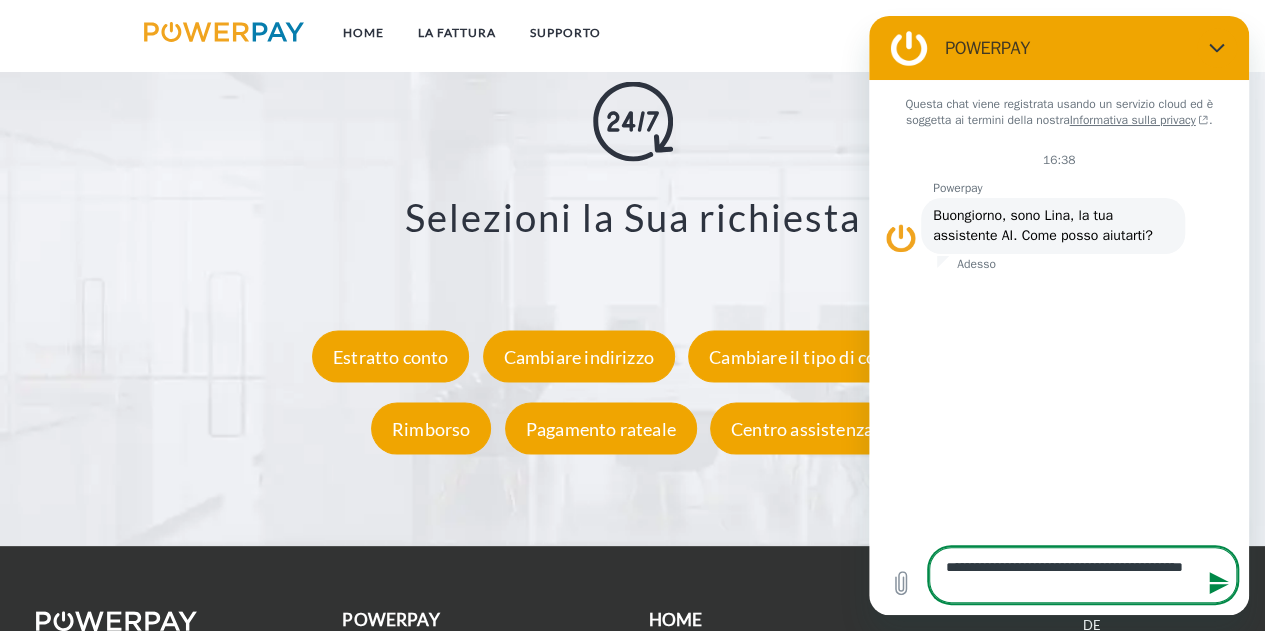 type on "**********" 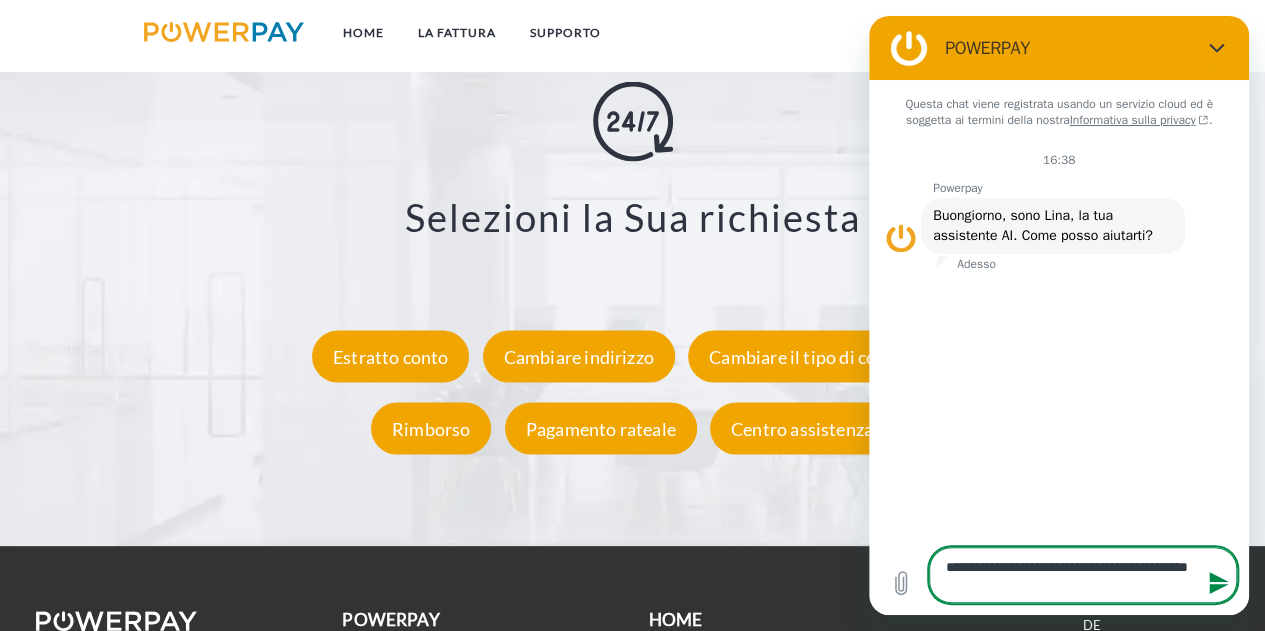 type on "**********" 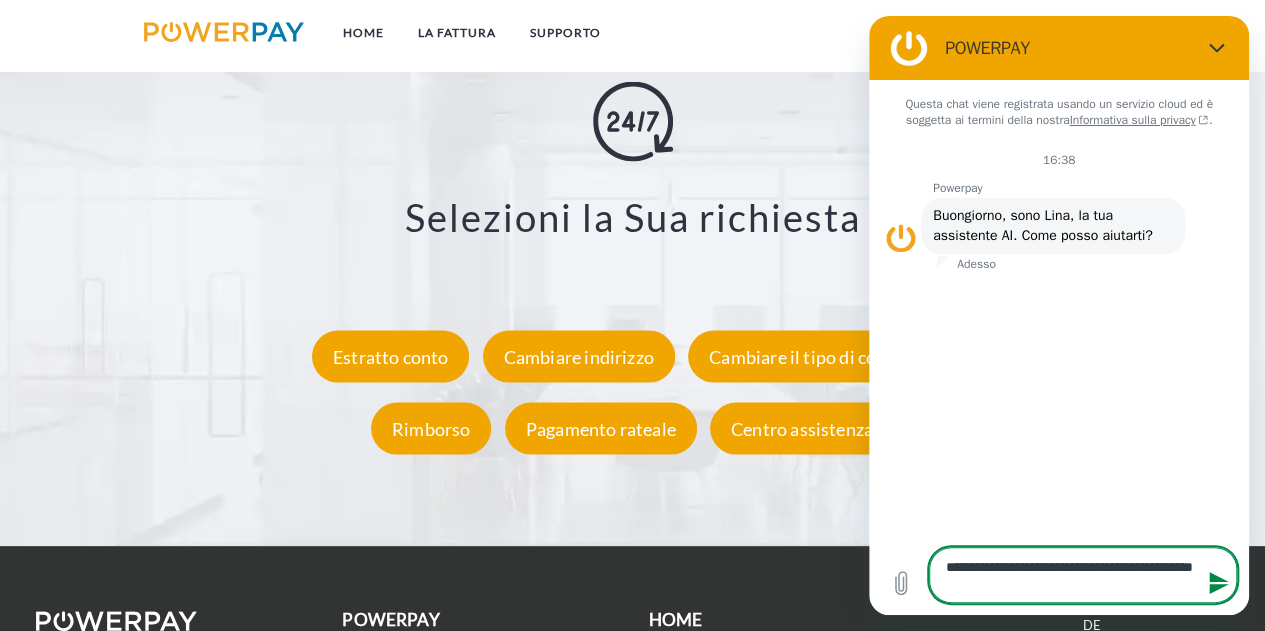 type on "**********" 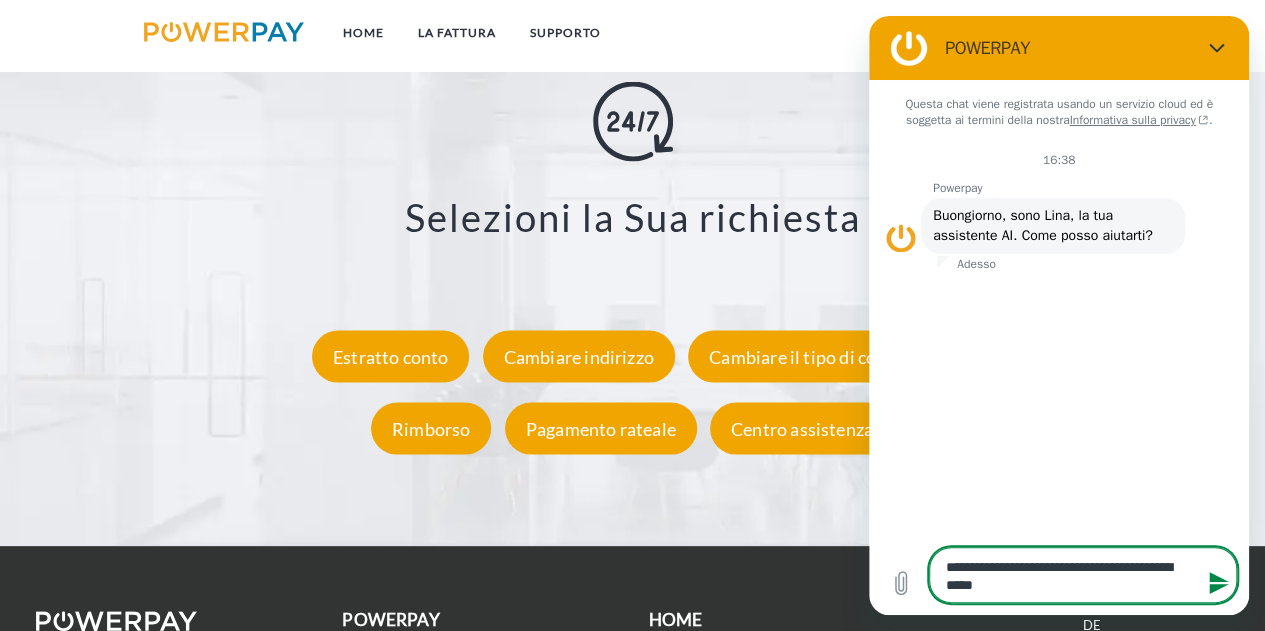 type on "**********" 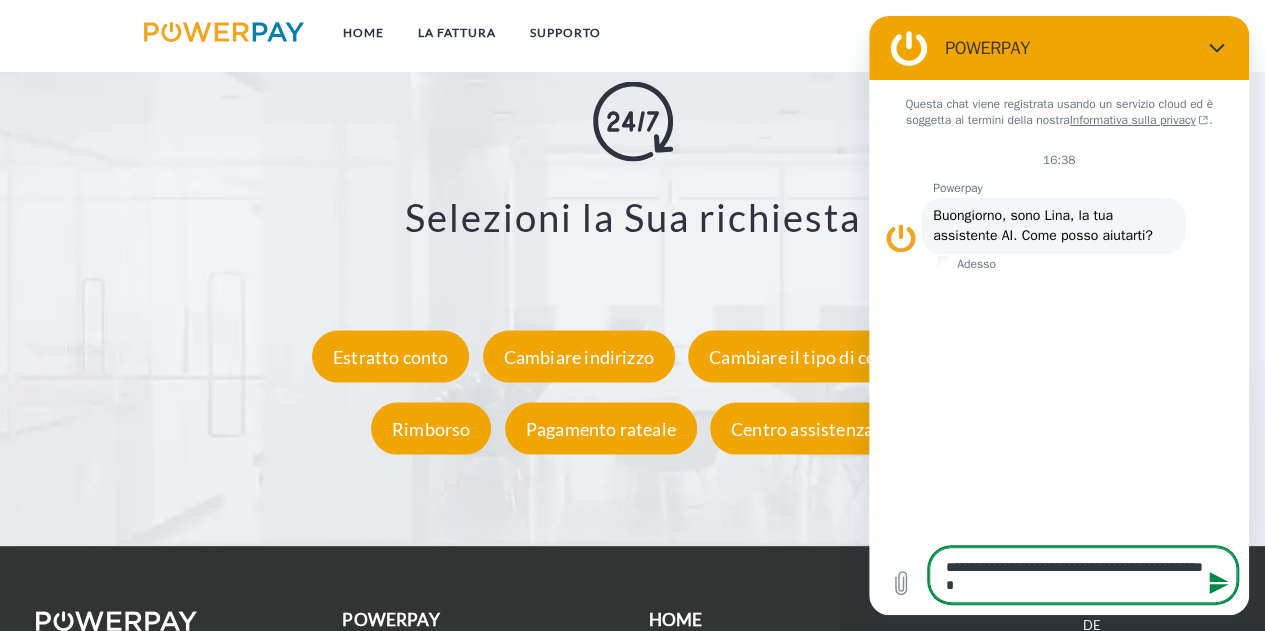 type 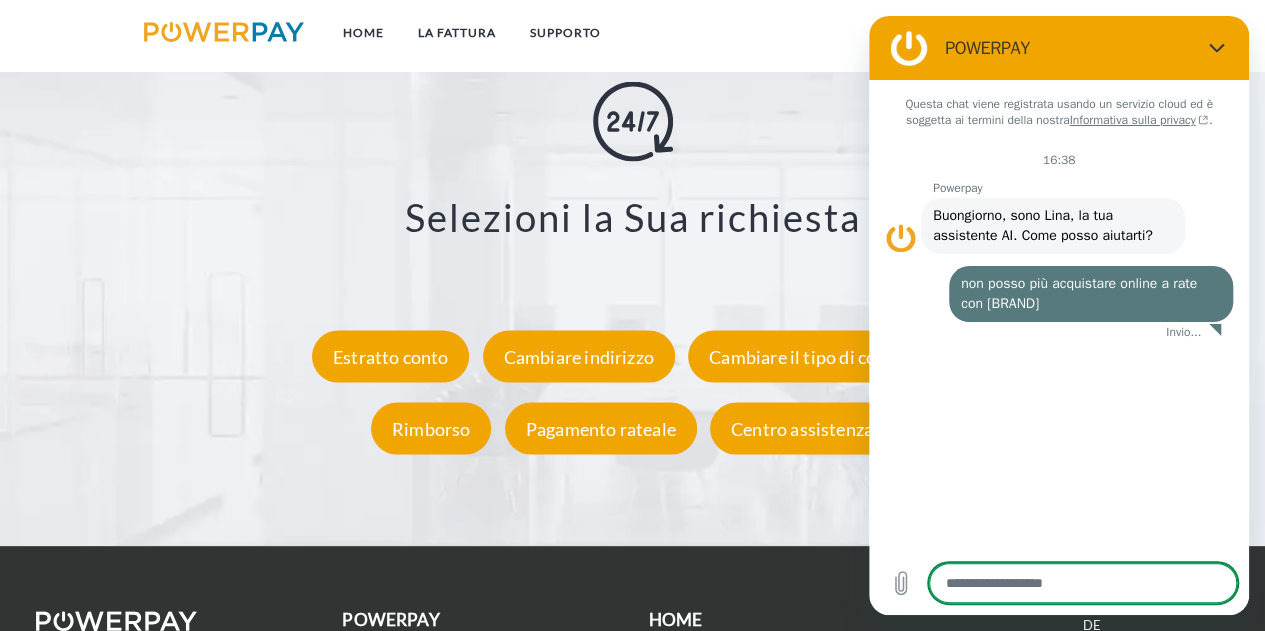 type on "*" 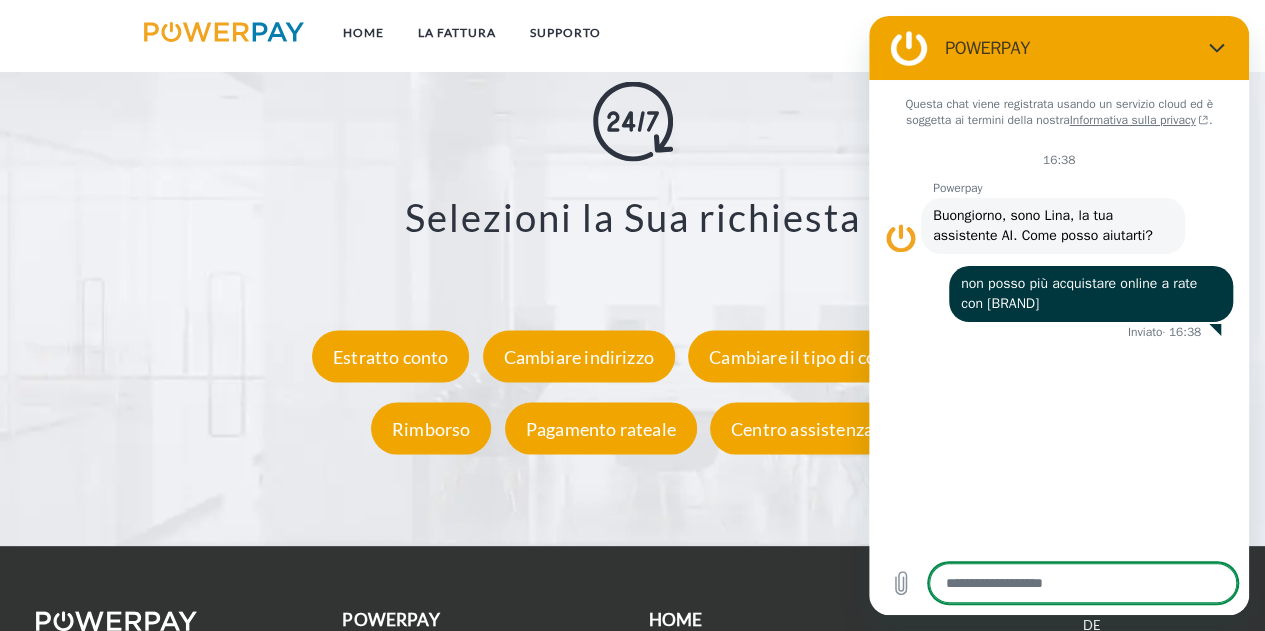 click at bounding box center (1083, 583) 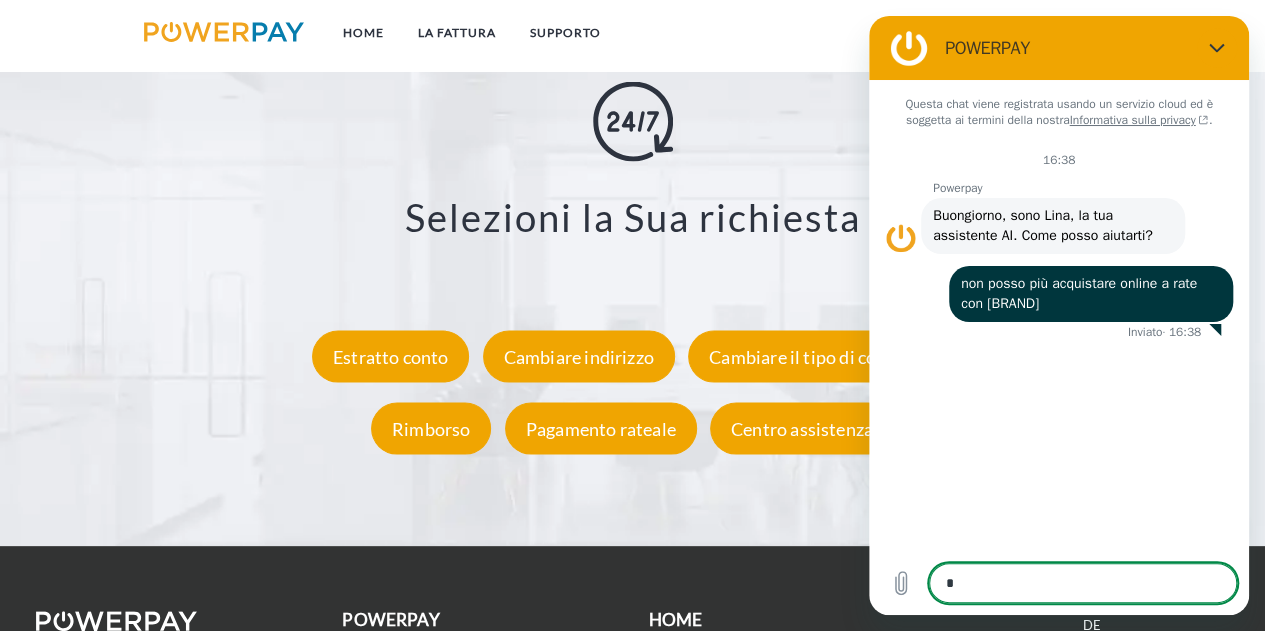 type on "**" 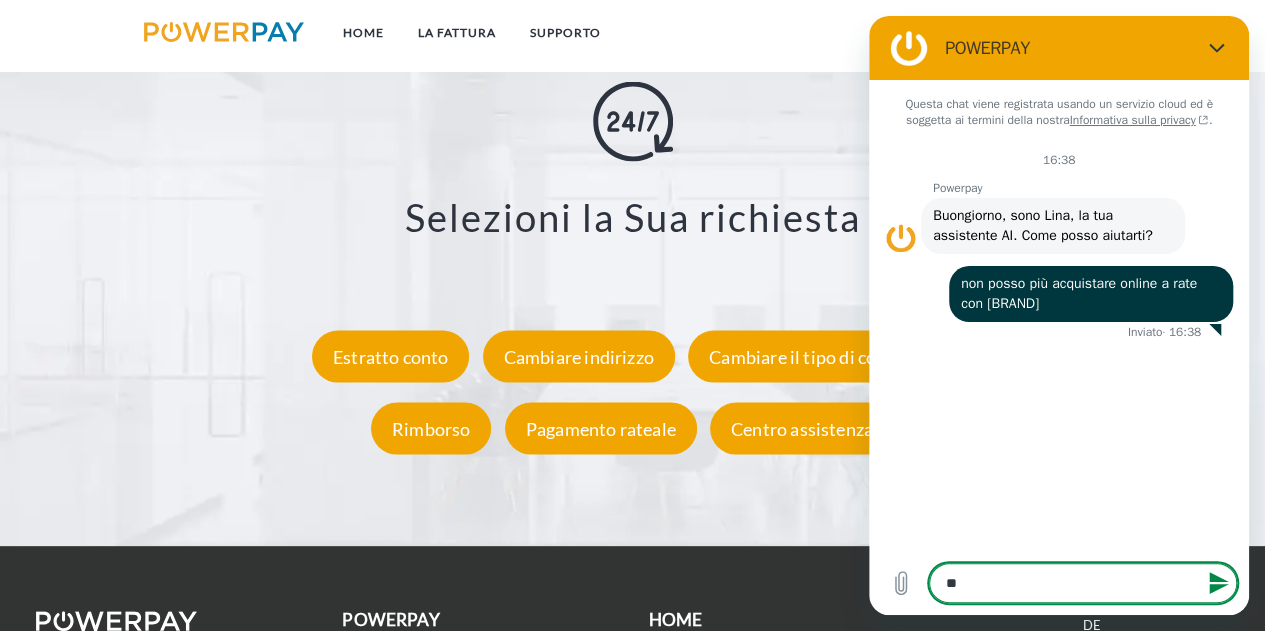 type on "***" 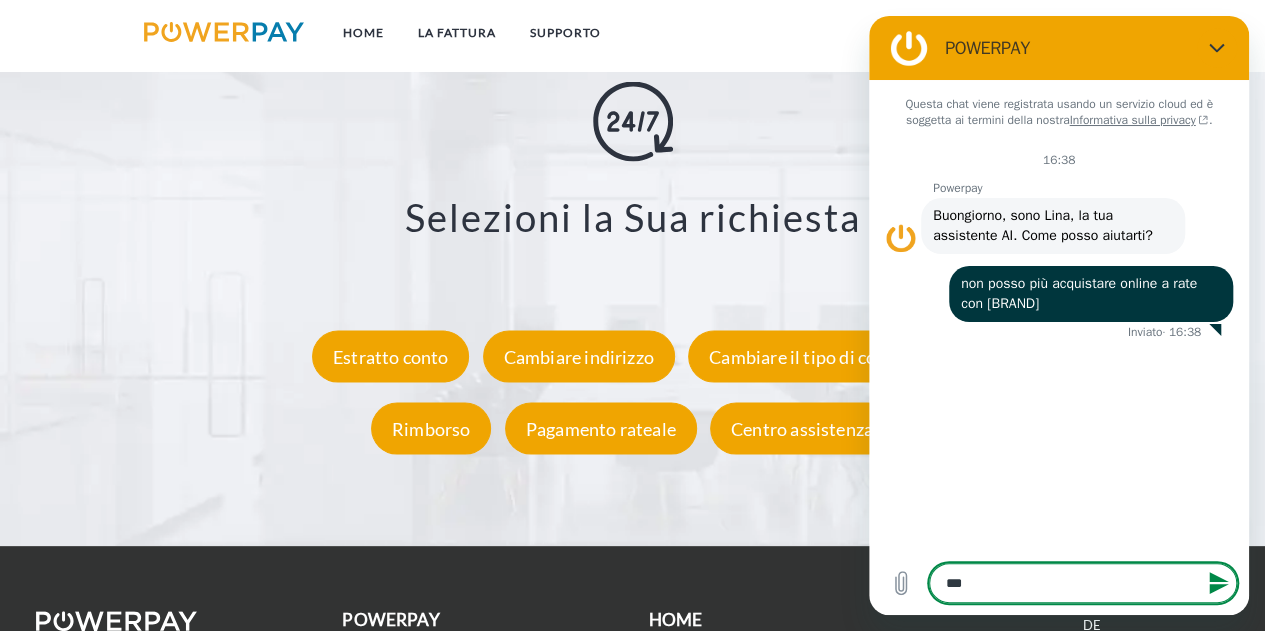 type on "****" 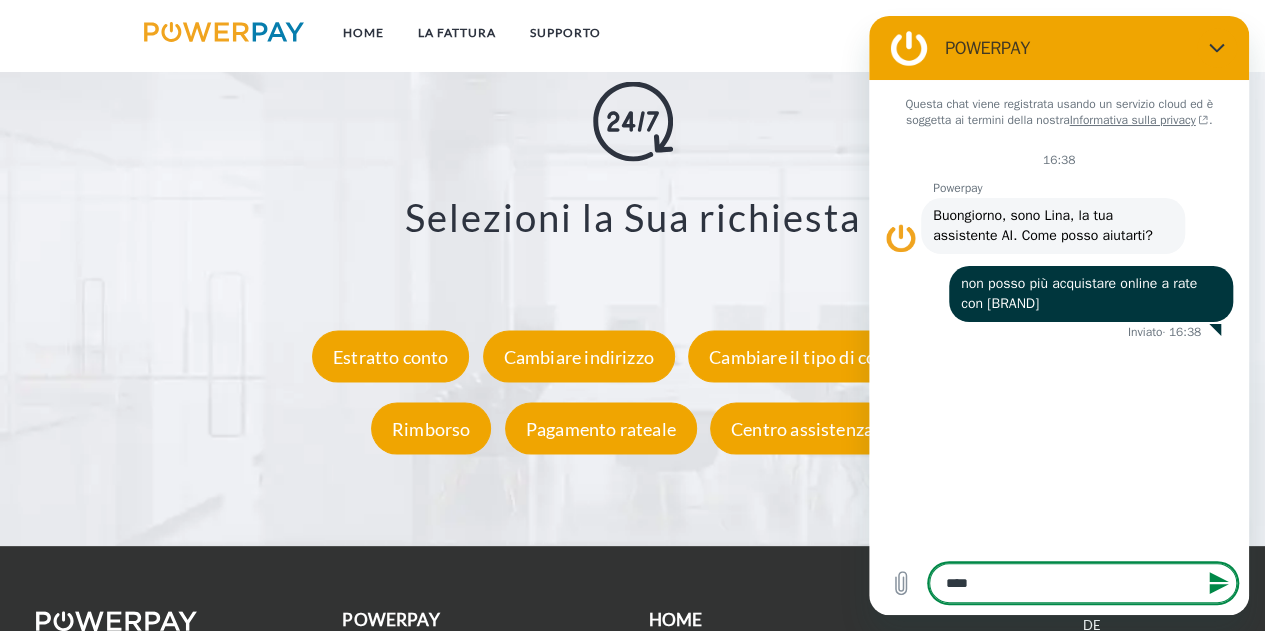 type on "****" 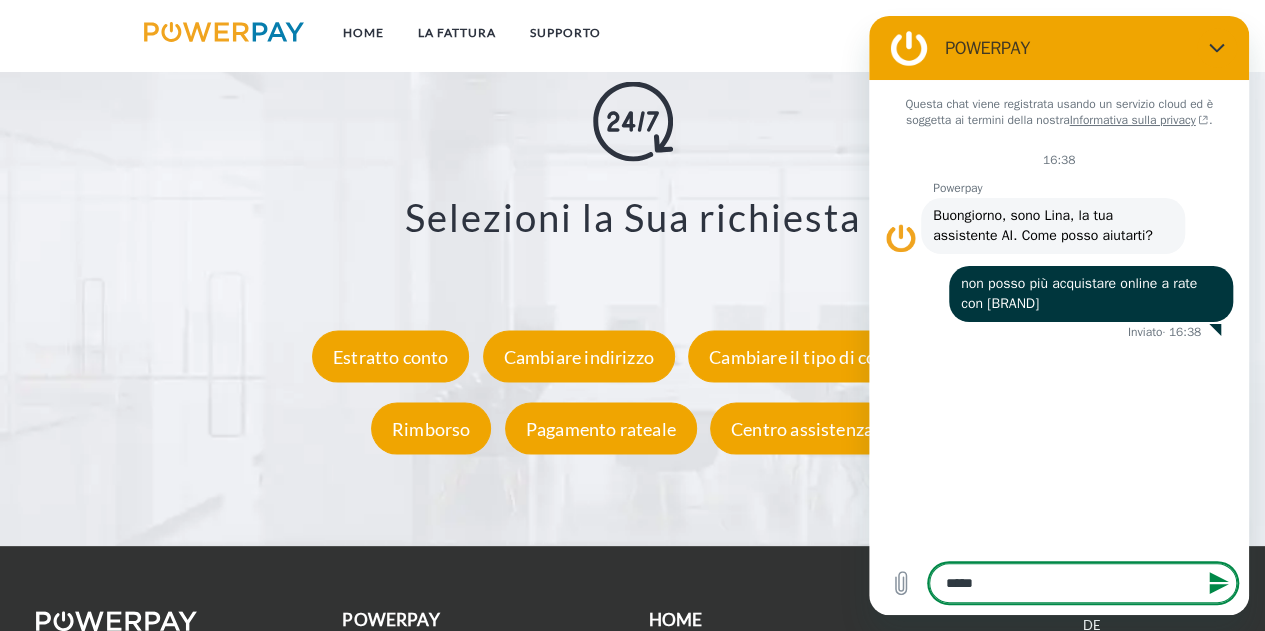 type on "******" 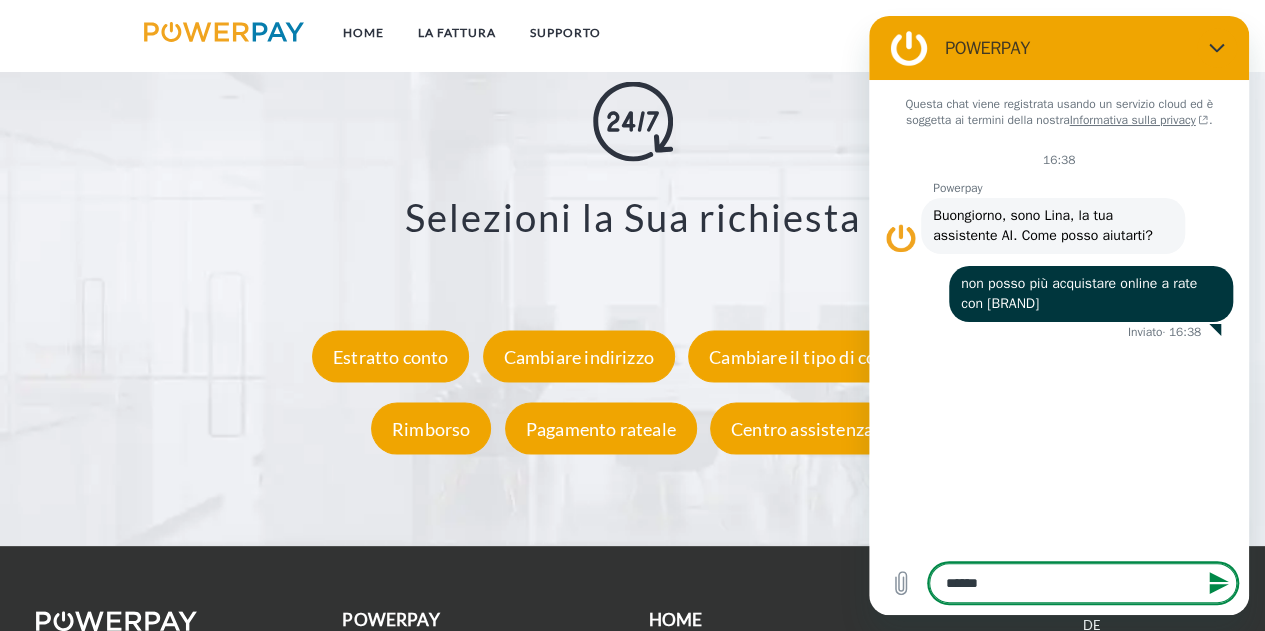 type on "*******" 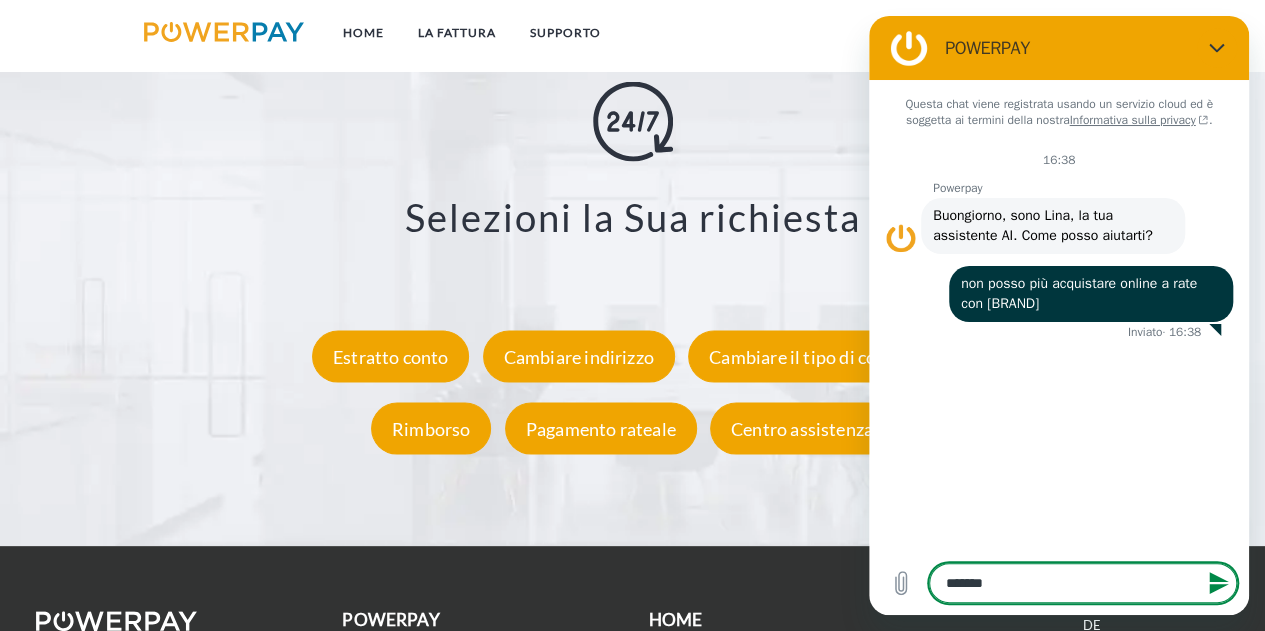 type on "********" 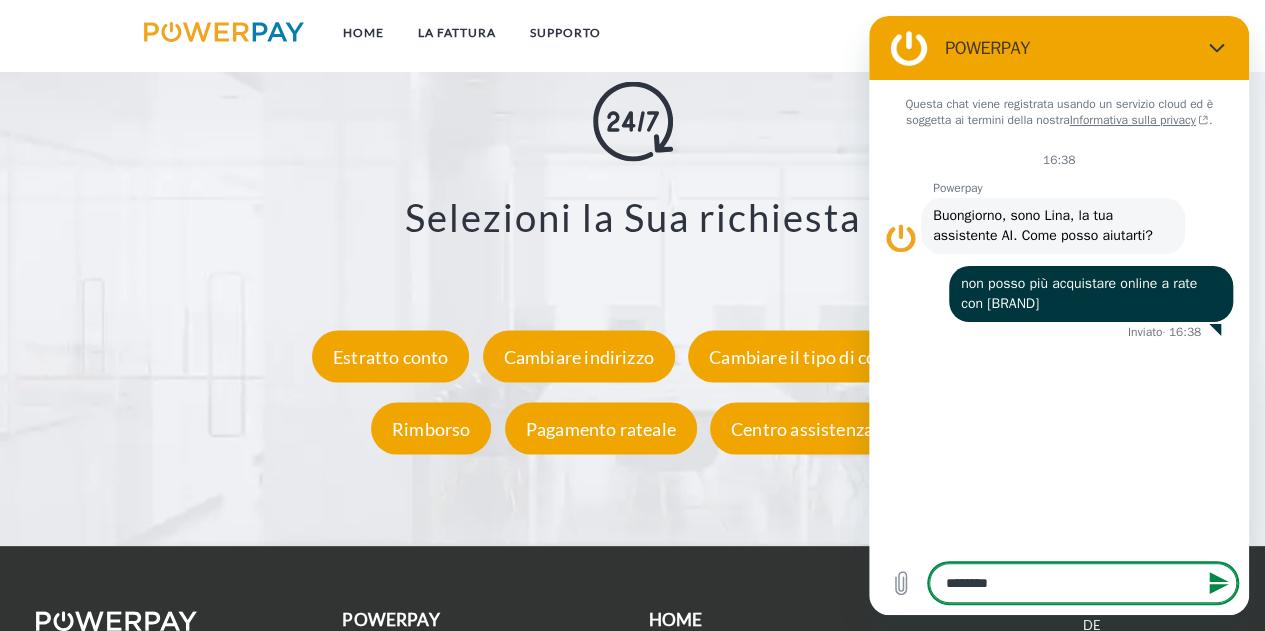 type on "*********" 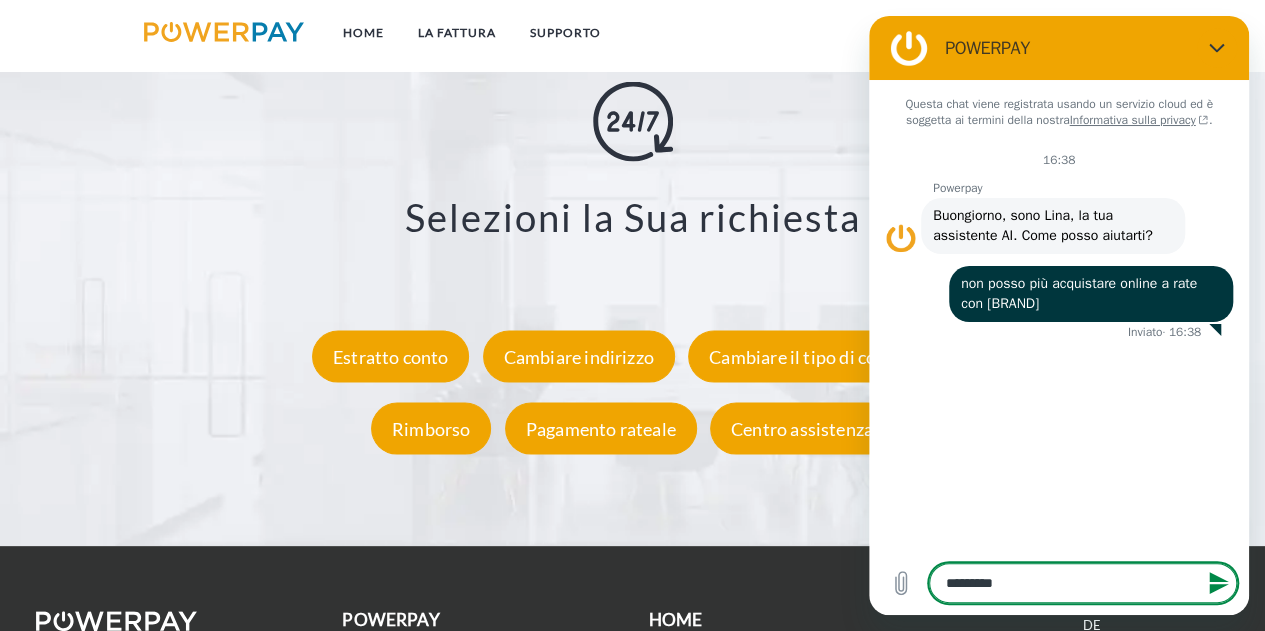 type on "**********" 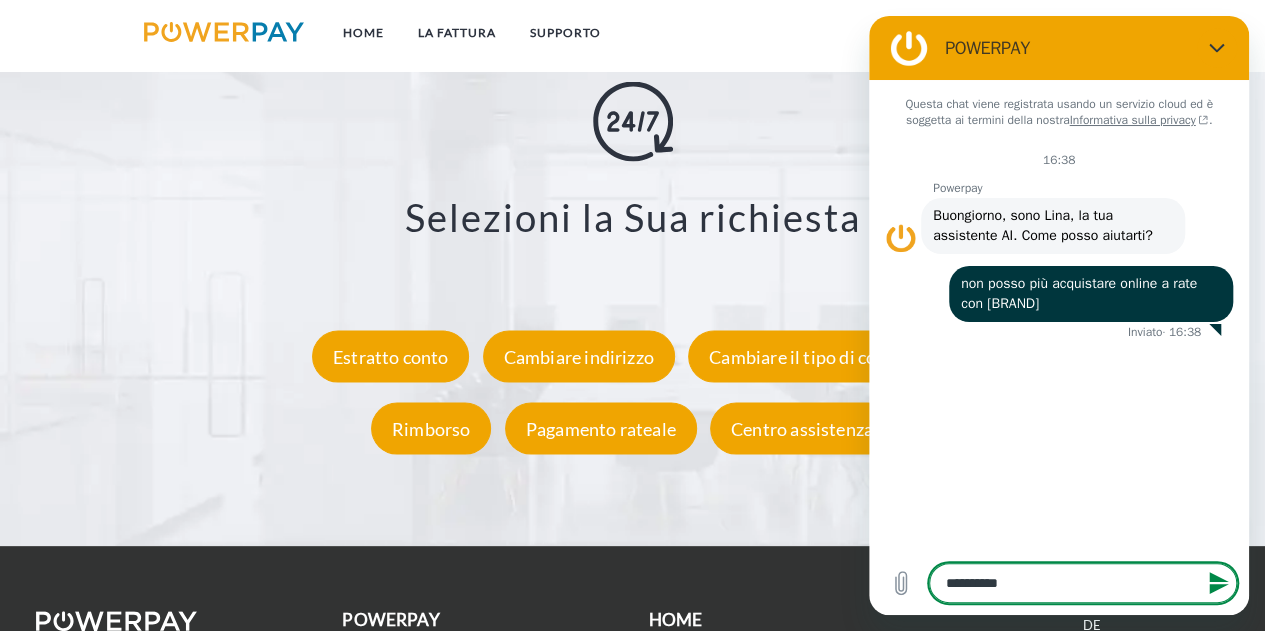 type on "**********" 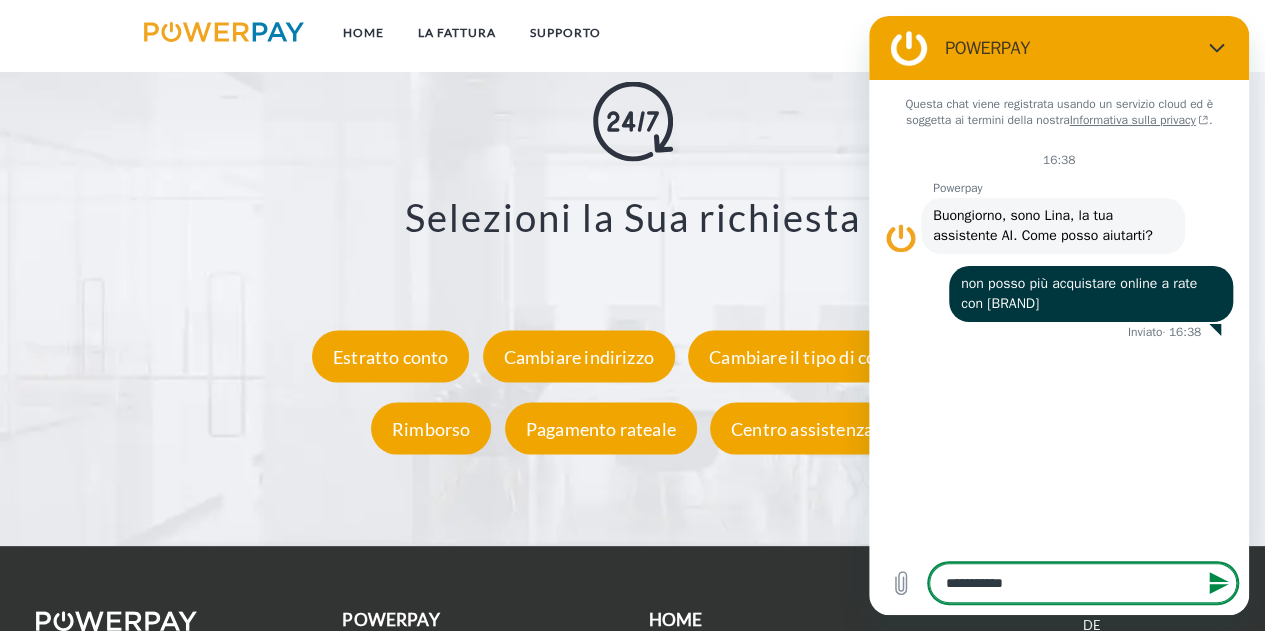 type on "**********" 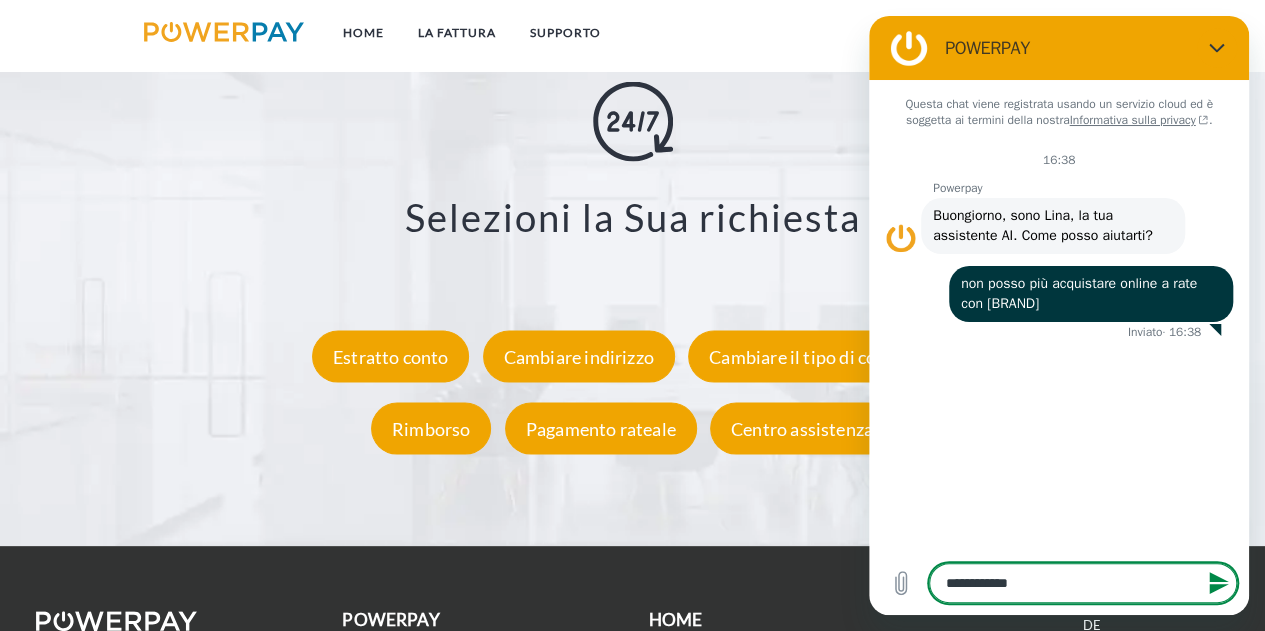 type on "**********" 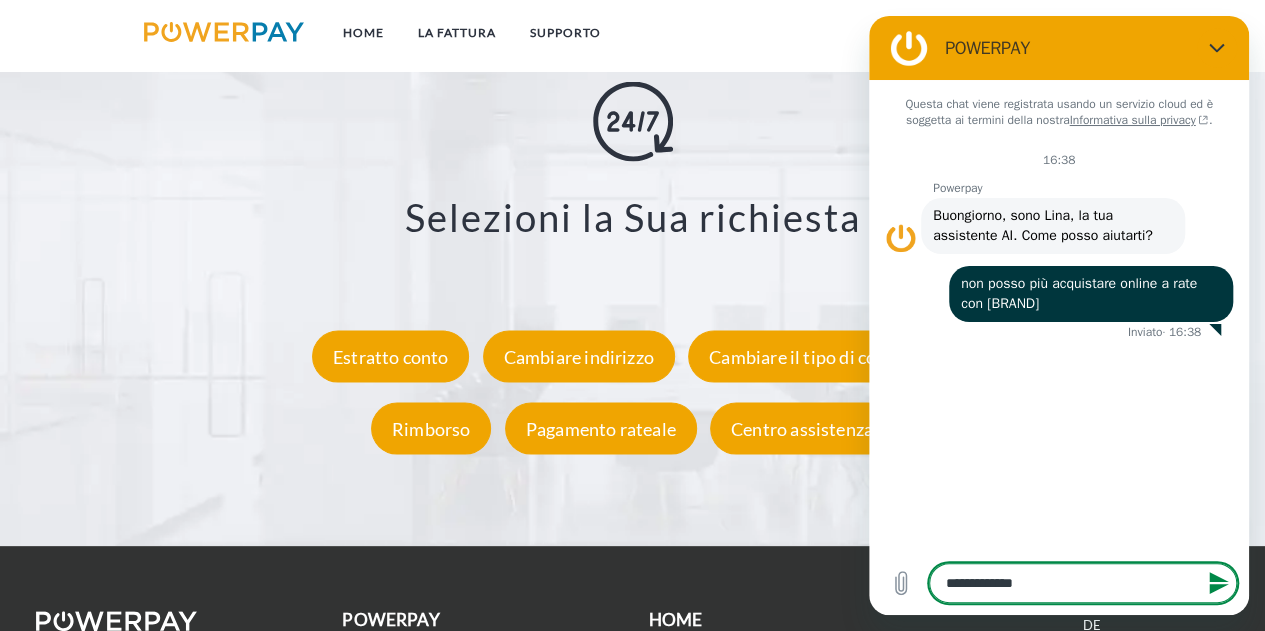 type on "**********" 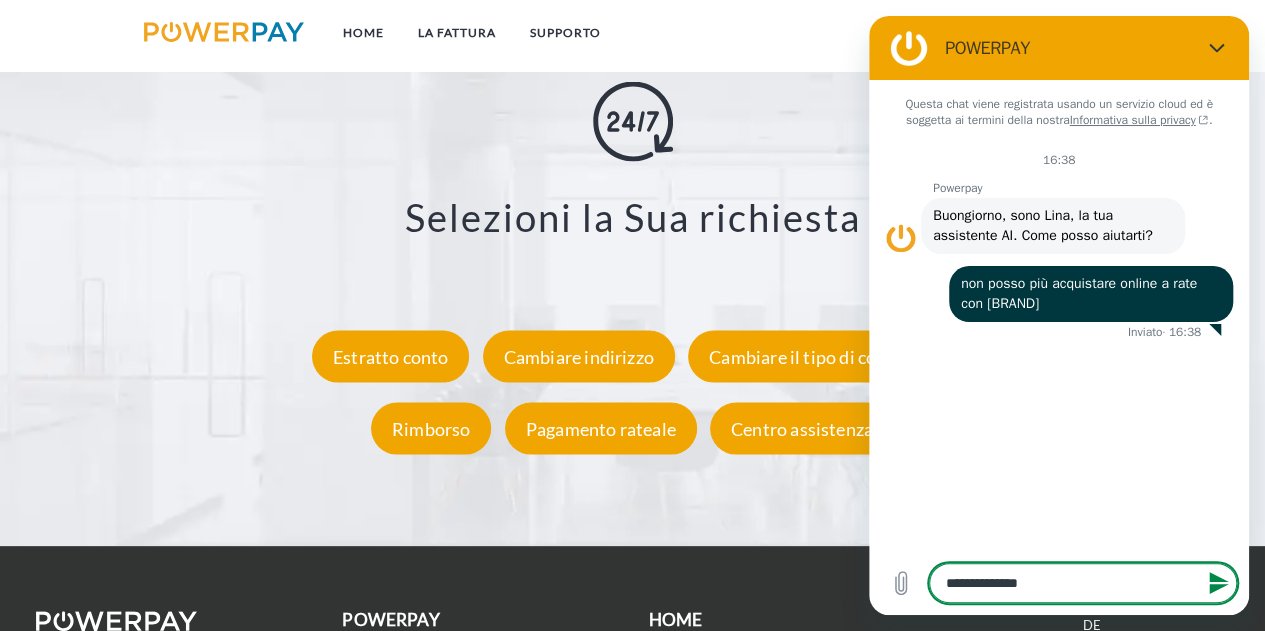 type on "**********" 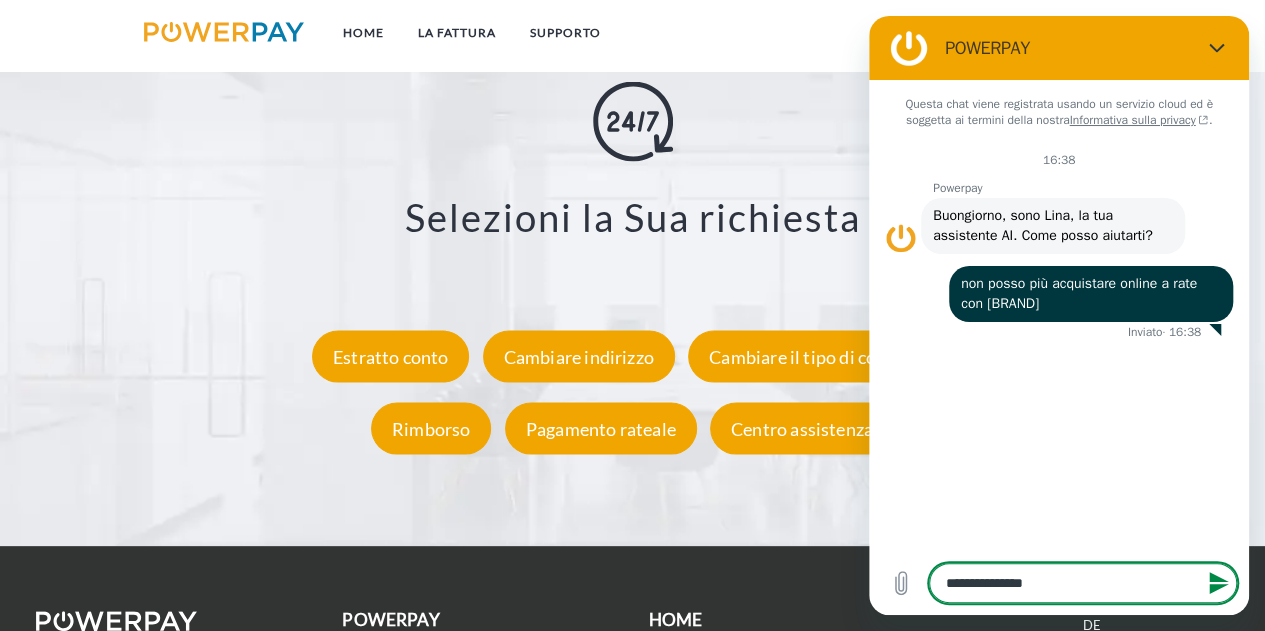 type on "**********" 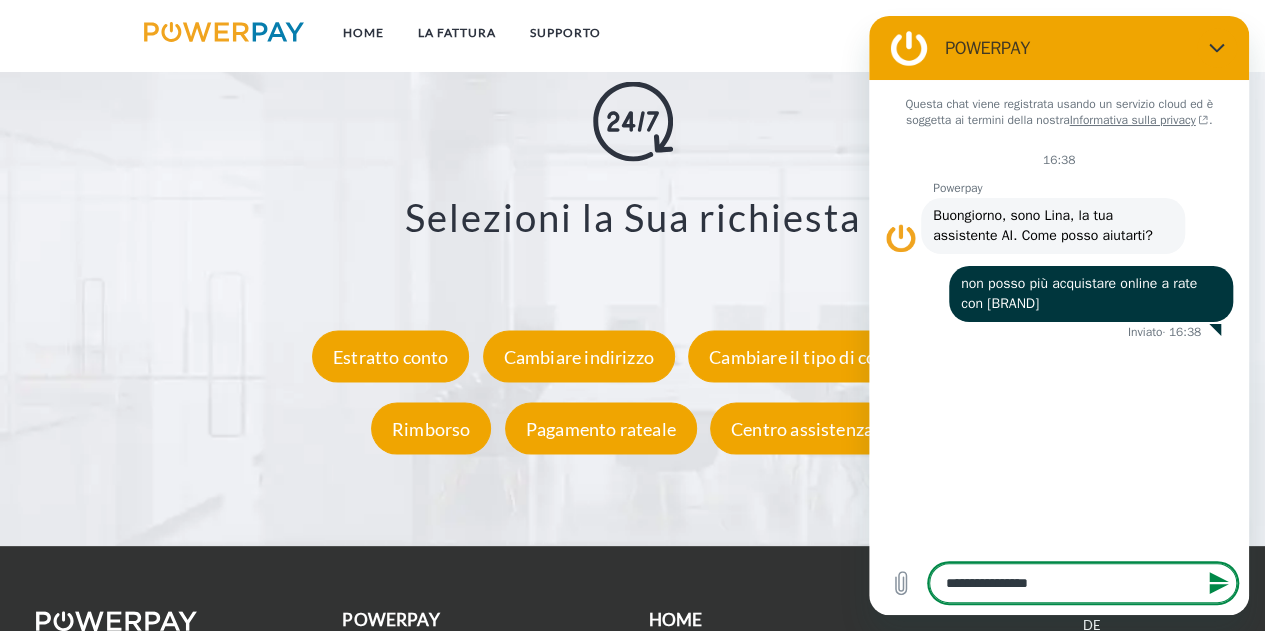 type 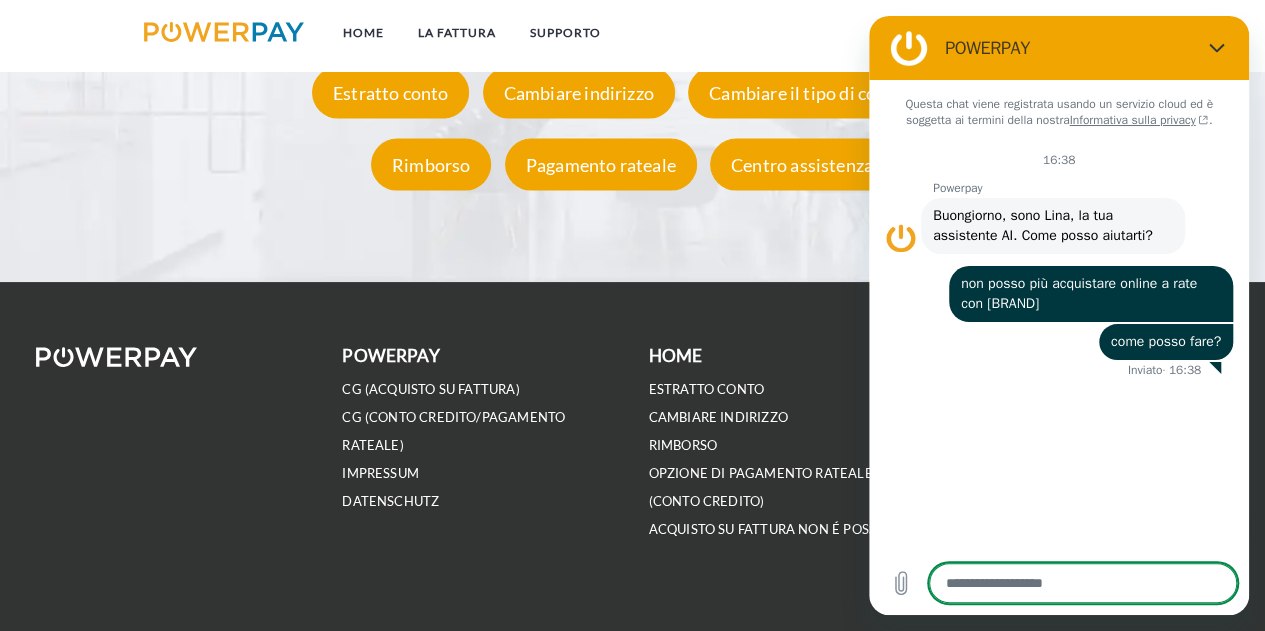 scroll, scrollTop: 3672, scrollLeft: 0, axis: vertical 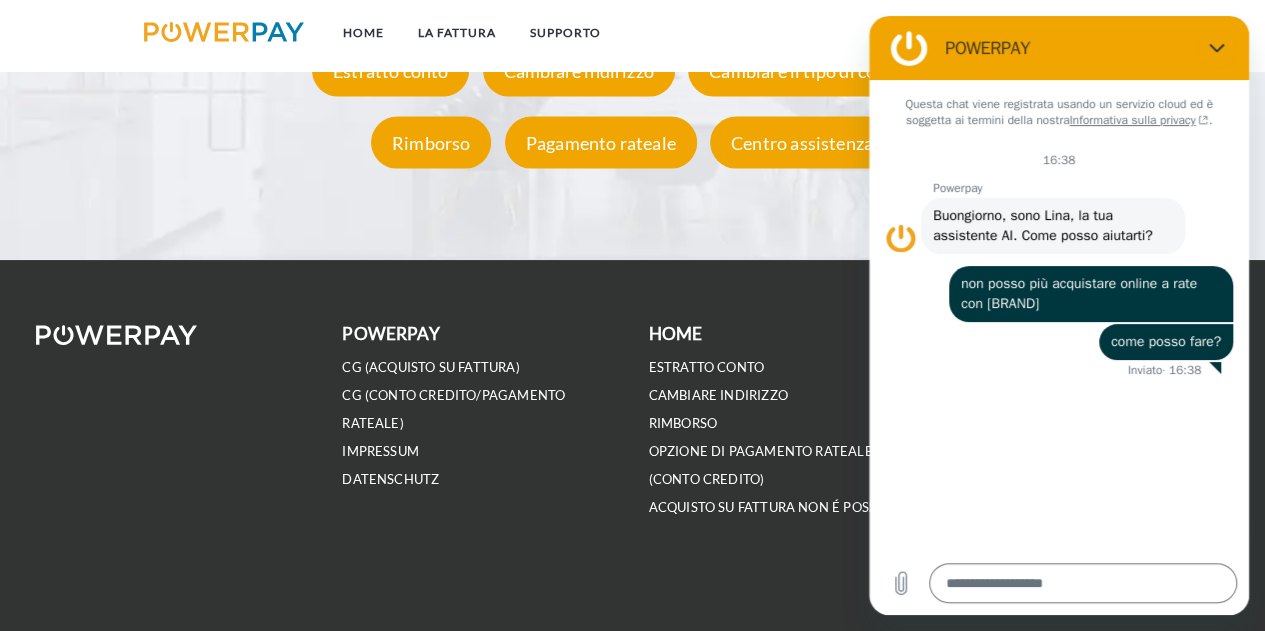 click on "Selezioni la Sua richiesta
Estratto conto
Cambiare indirizzo
Cambiare il tipo di consegna
Rimborso
Pagamento rateale
Centro assistenza
Invii la Sua richiesta tramite l'apposito modulo
Il No. Conto lo trova sulla fattura.
*******
loop" at bounding box center (632, -13) 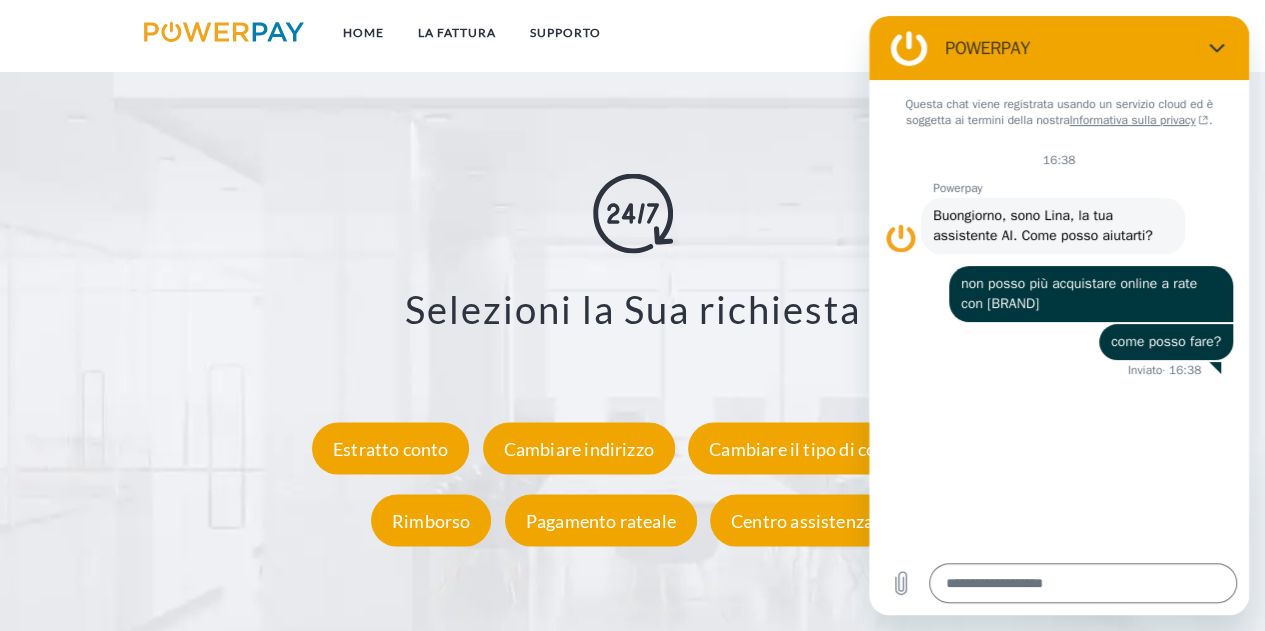 scroll, scrollTop: 3272, scrollLeft: 0, axis: vertical 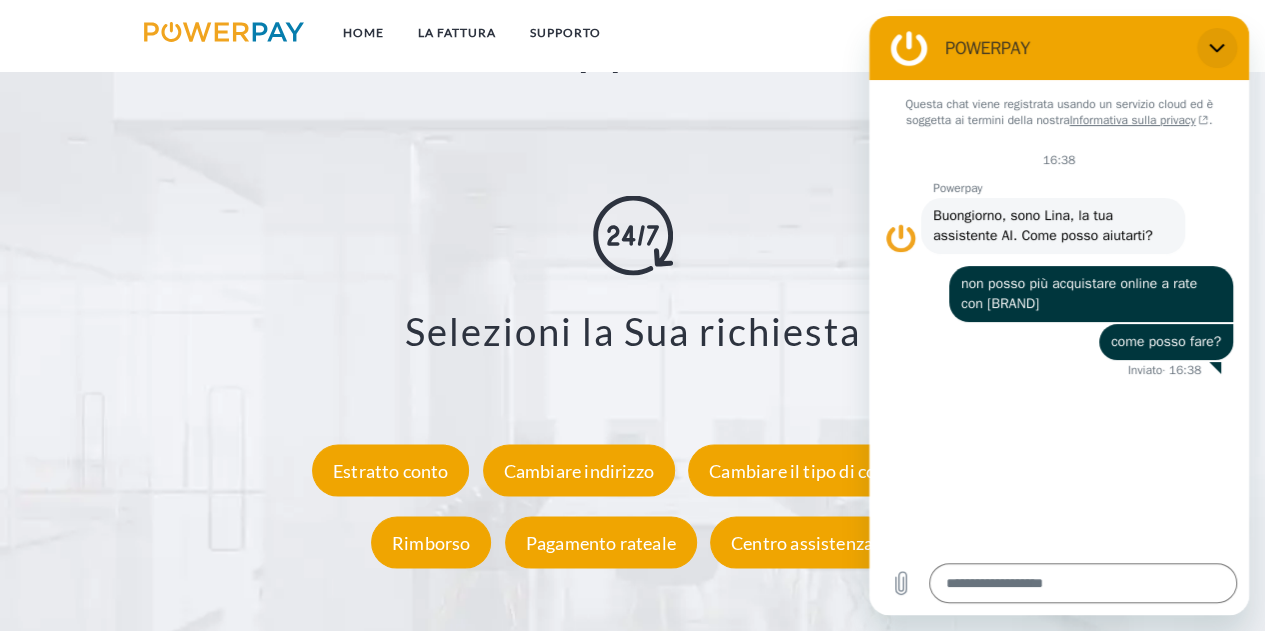 click at bounding box center (1217, 48) 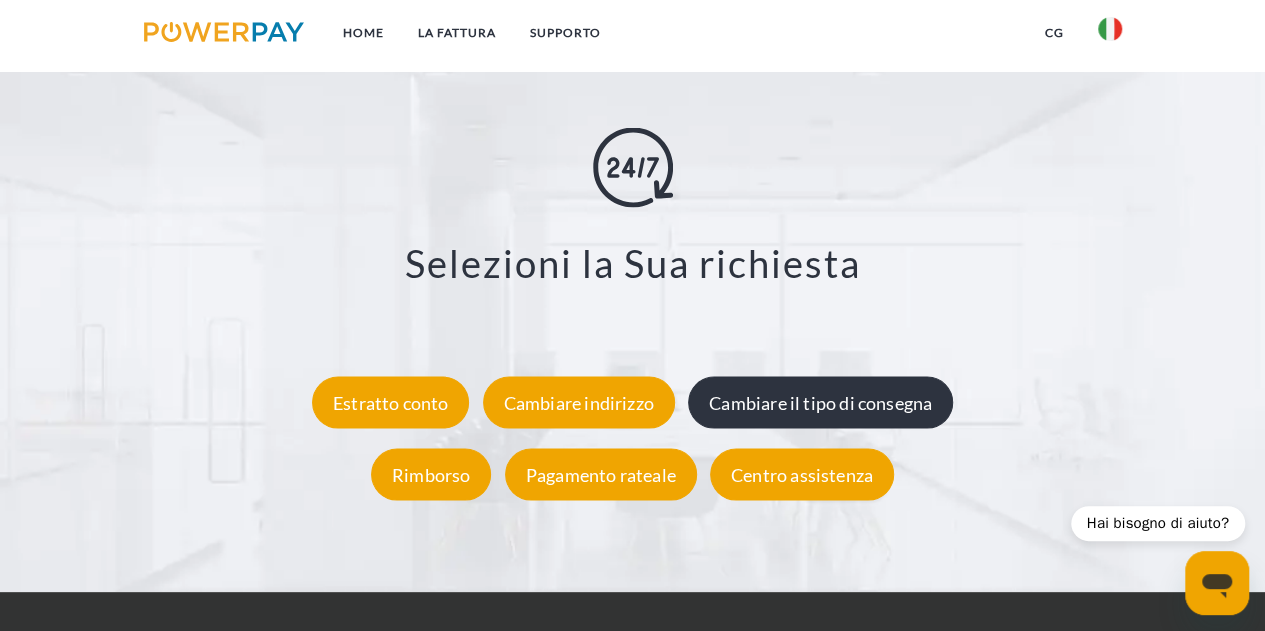 scroll, scrollTop: 3372, scrollLeft: 0, axis: vertical 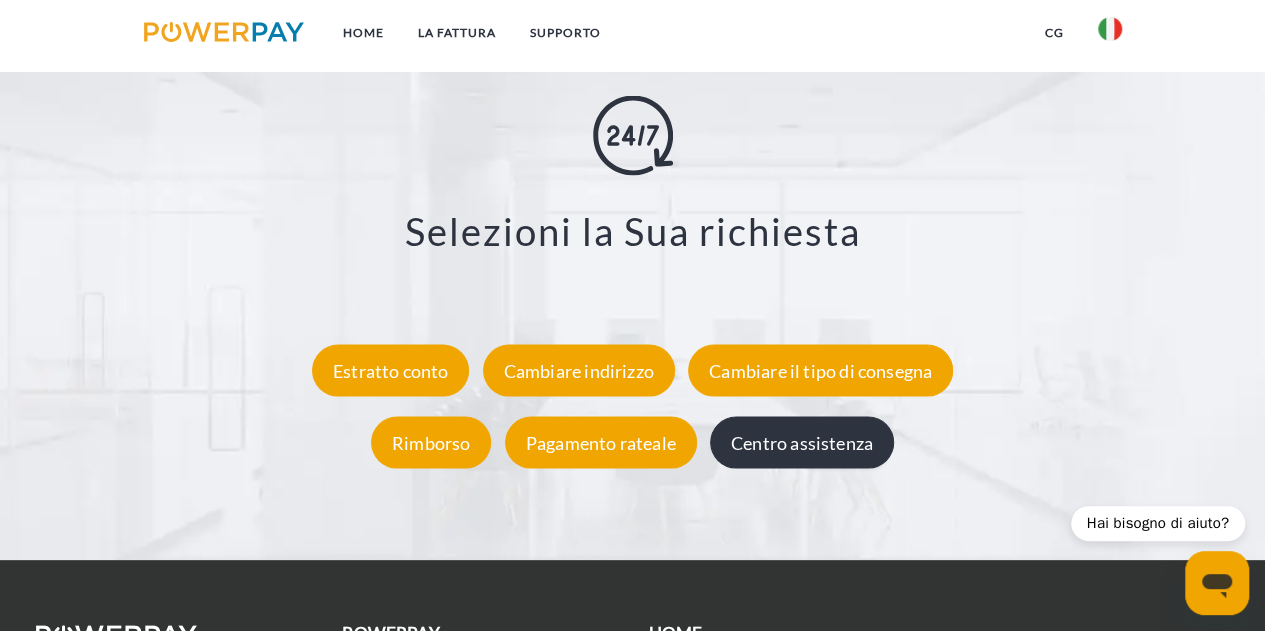 click on "Centro assistenza" at bounding box center [802, 443] 